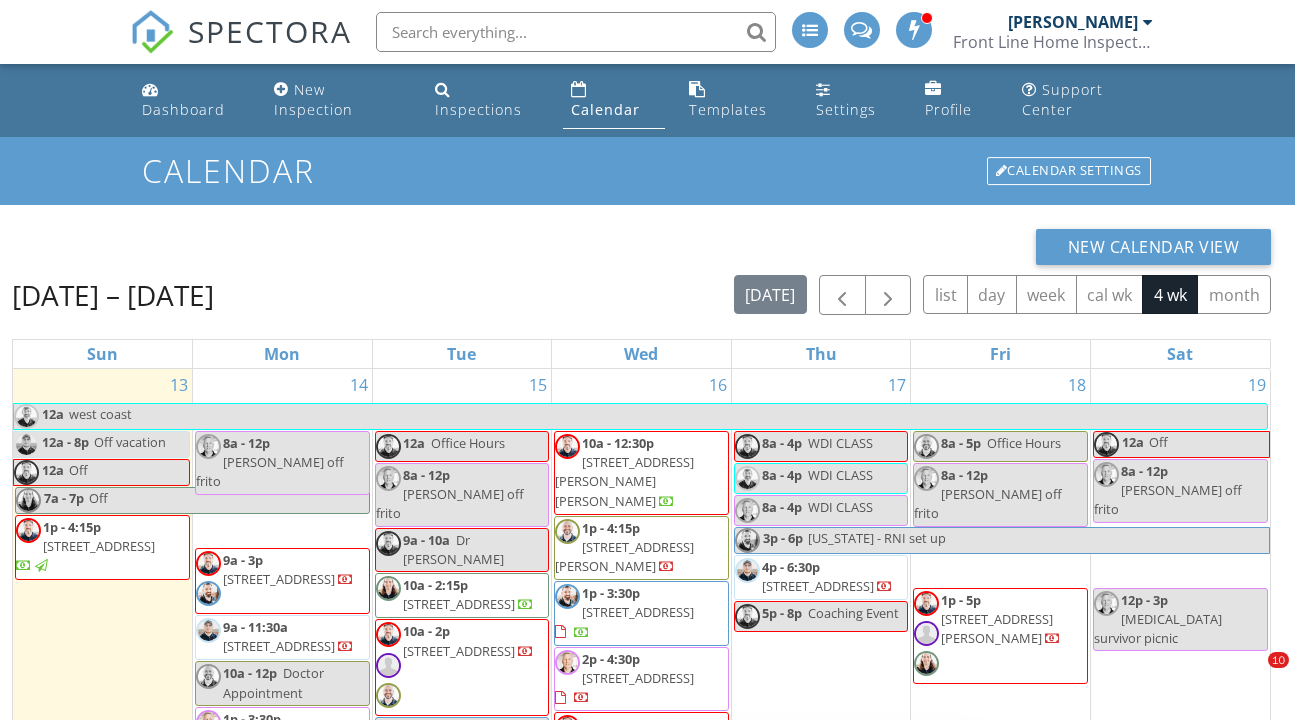 scroll, scrollTop: 140, scrollLeft: 0, axis: vertical 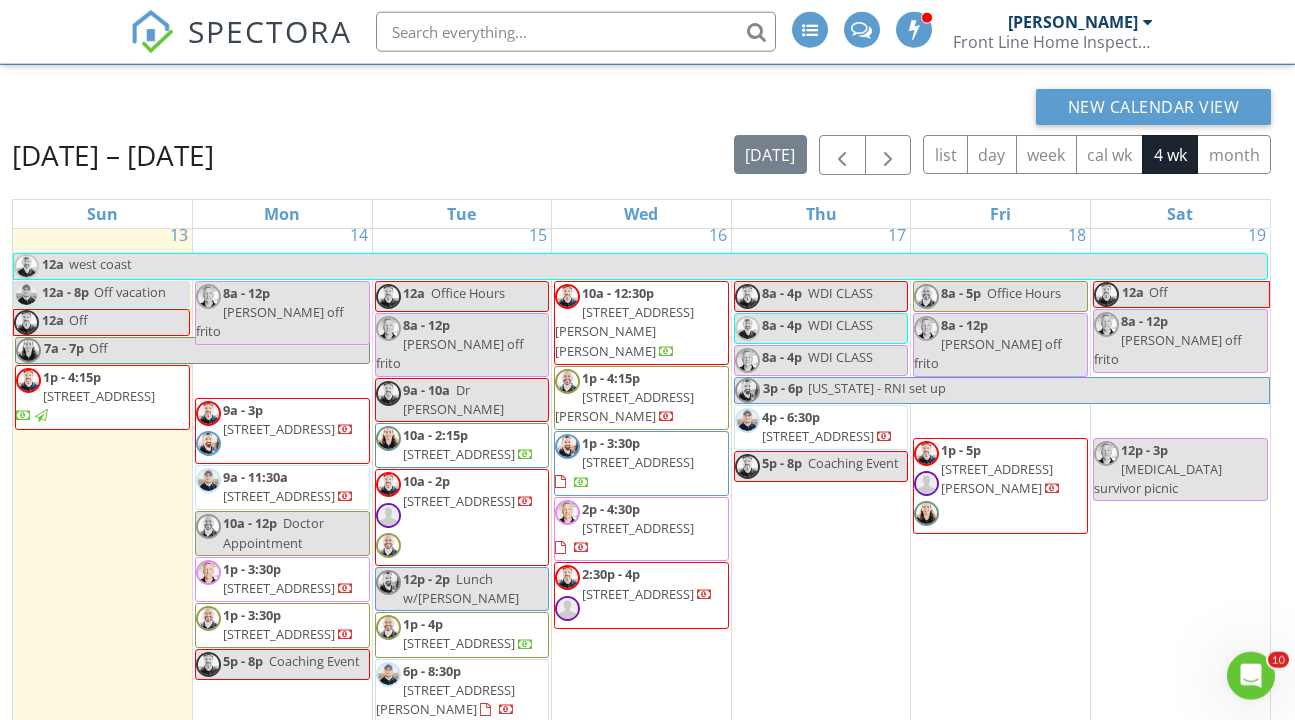 click on "727 East Turkeyfoot Lake Road, Akron 44319" at bounding box center [279, 429] 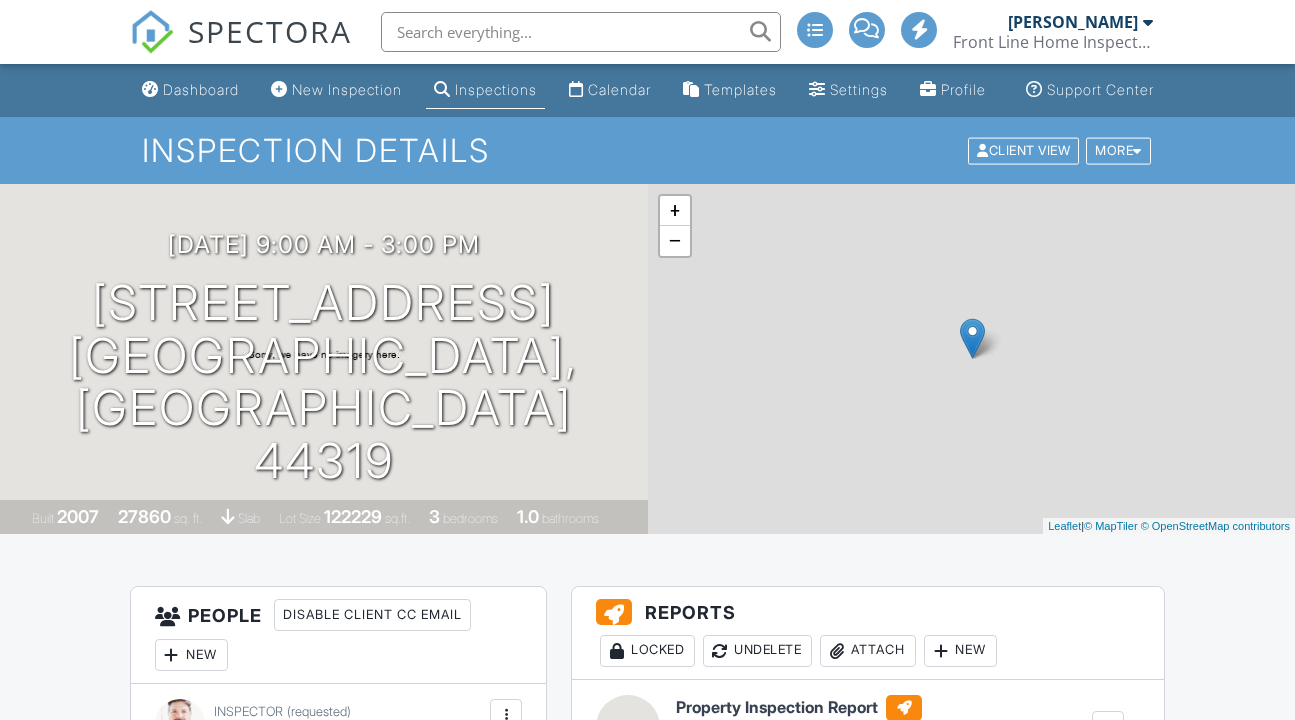 scroll, scrollTop: 0, scrollLeft: 0, axis: both 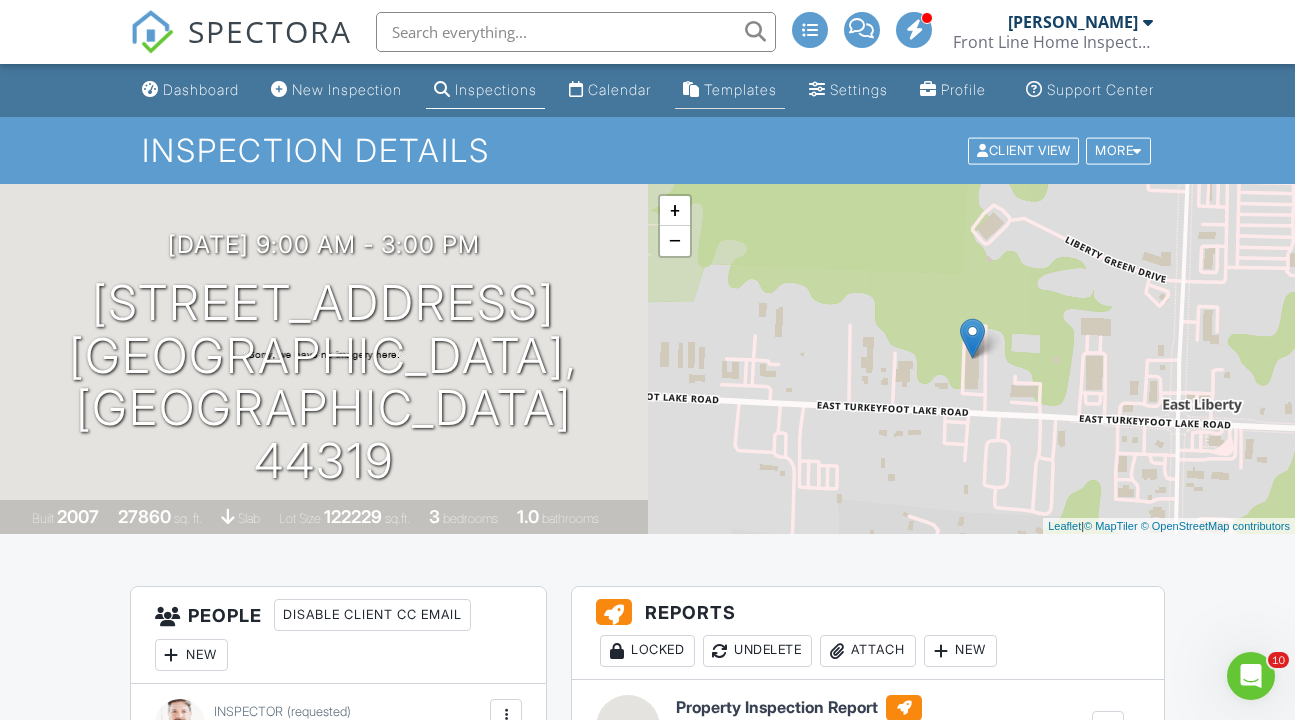 click on "Templates" at bounding box center (740, 89) 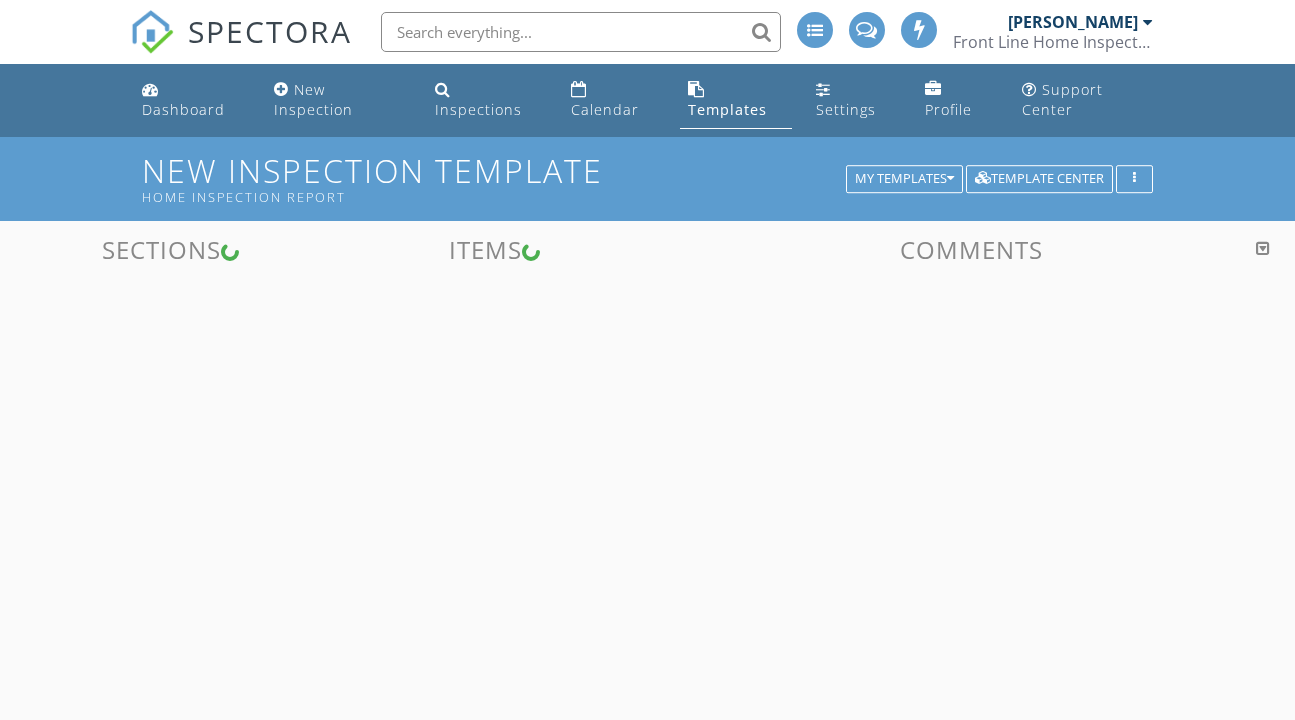 scroll, scrollTop: 0, scrollLeft: 0, axis: both 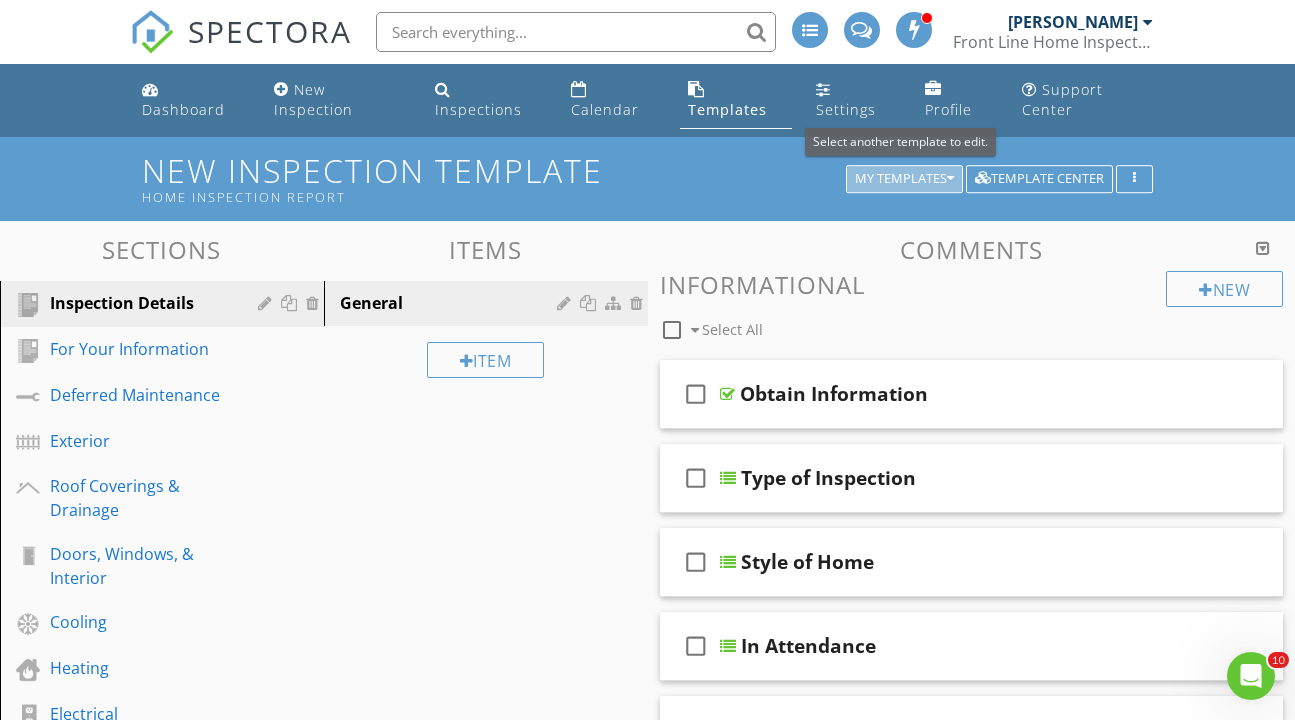 click on "My Templates" at bounding box center (904, 179) 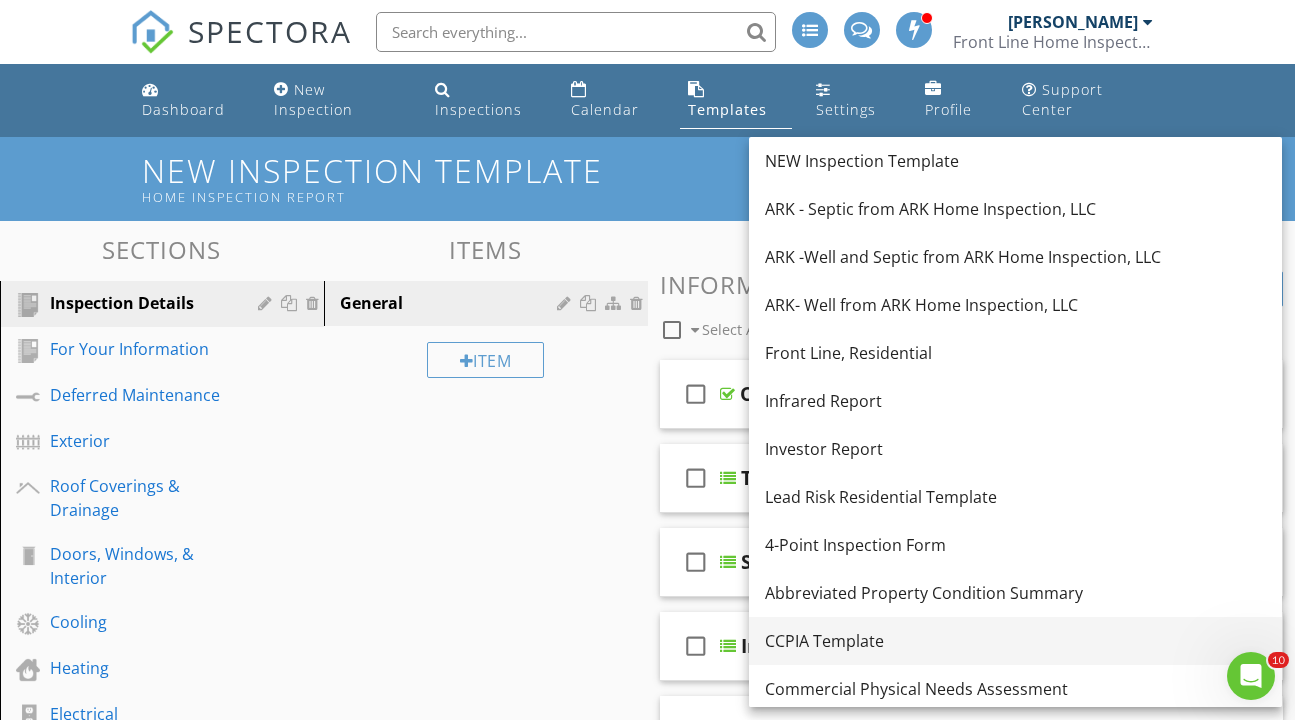 click on "CCPIA Template" at bounding box center [1015, 641] 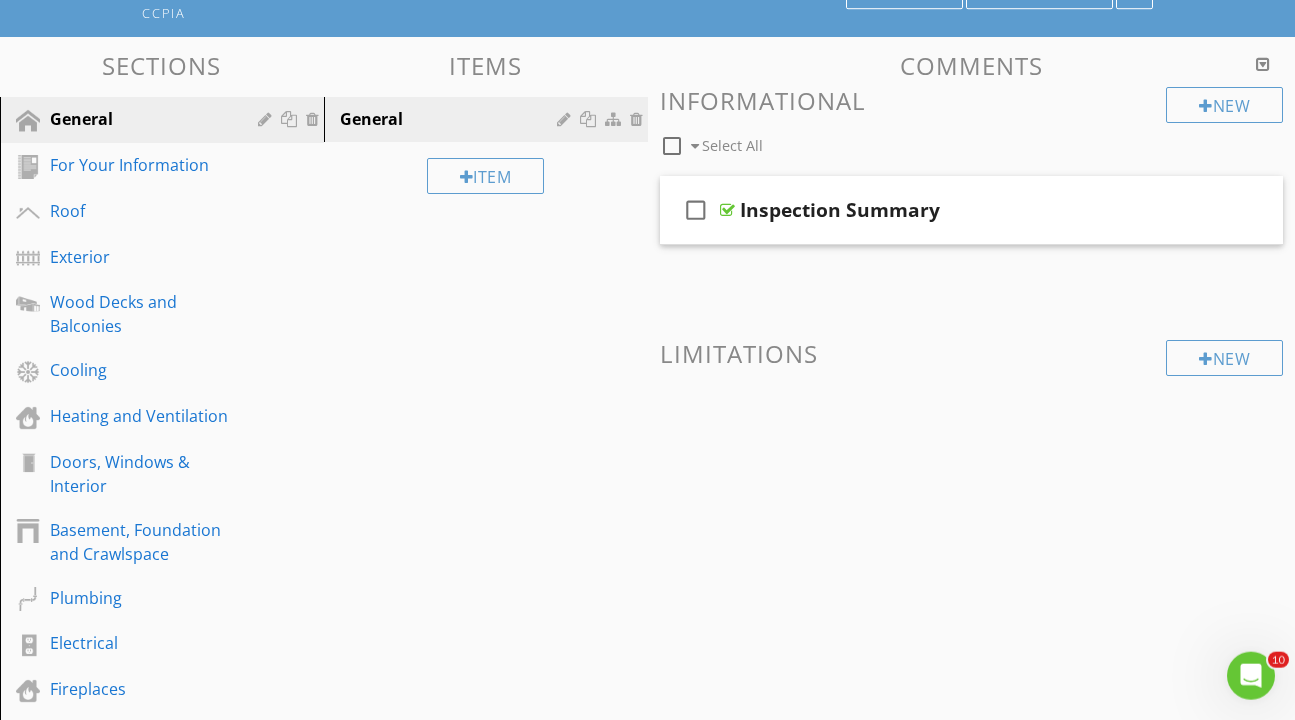 scroll, scrollTop: 208, scrollLeft: 0, axis: vertical 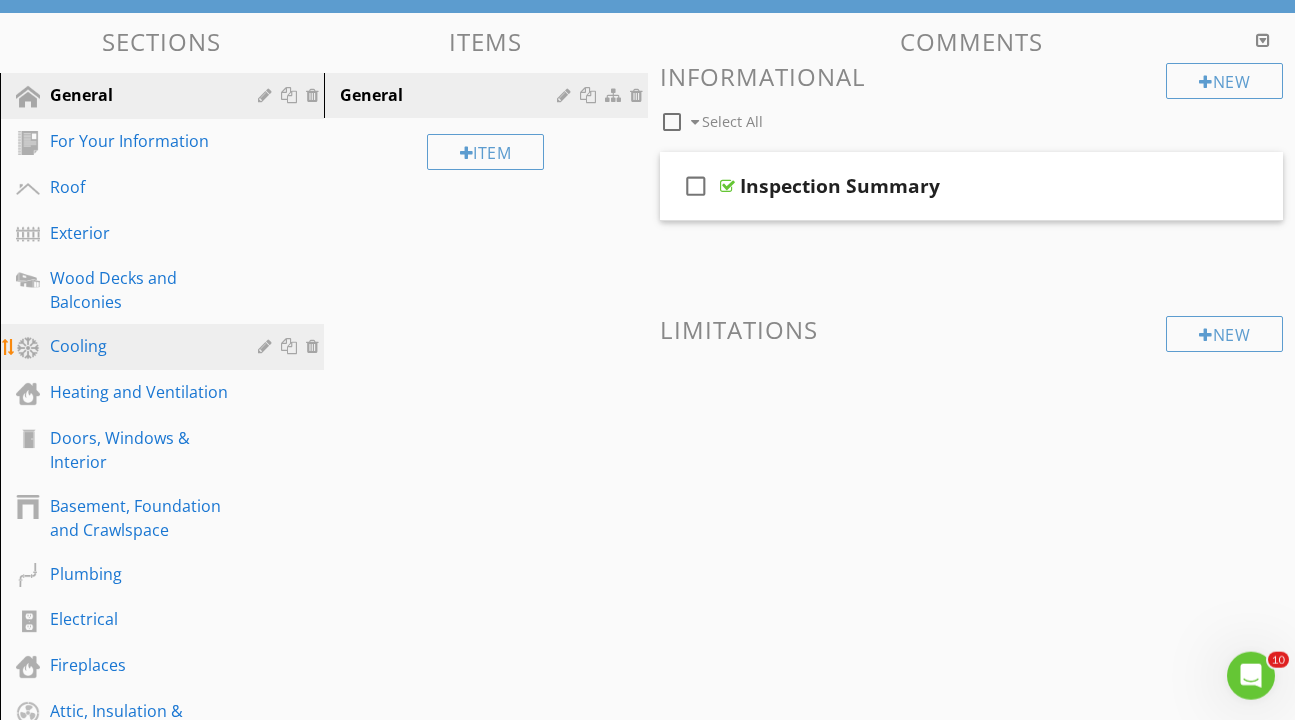 click on "Cooling" at bounding box center (139, 346) 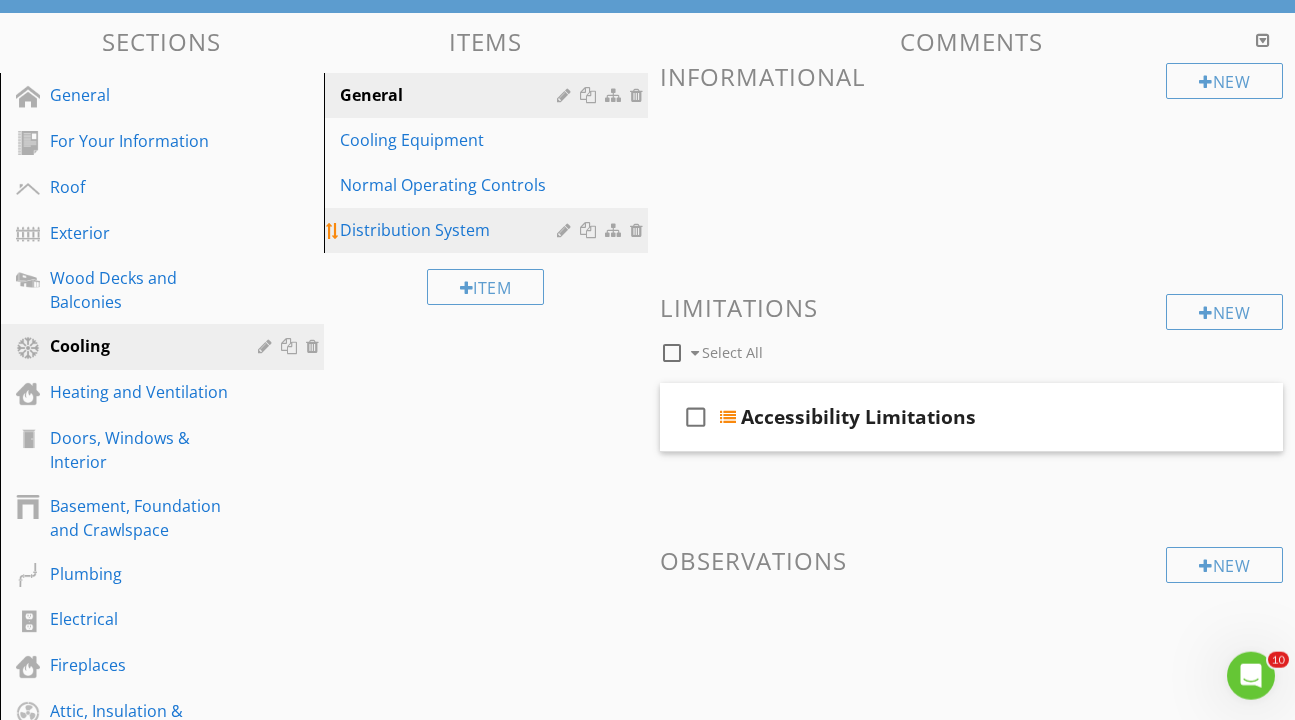 click on "Distribution System" at bounding box center [451, 230] 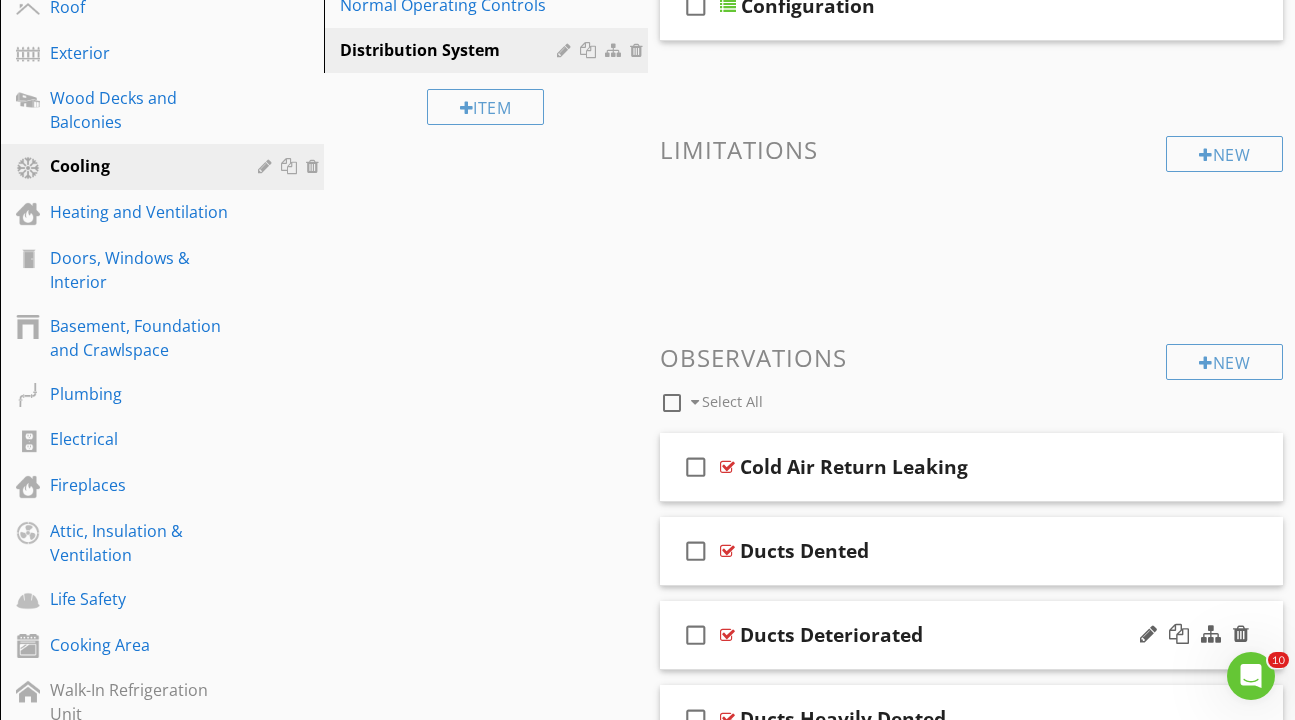 scroll, scrollTop: 374, scrollLeft: 0, axis: vertical 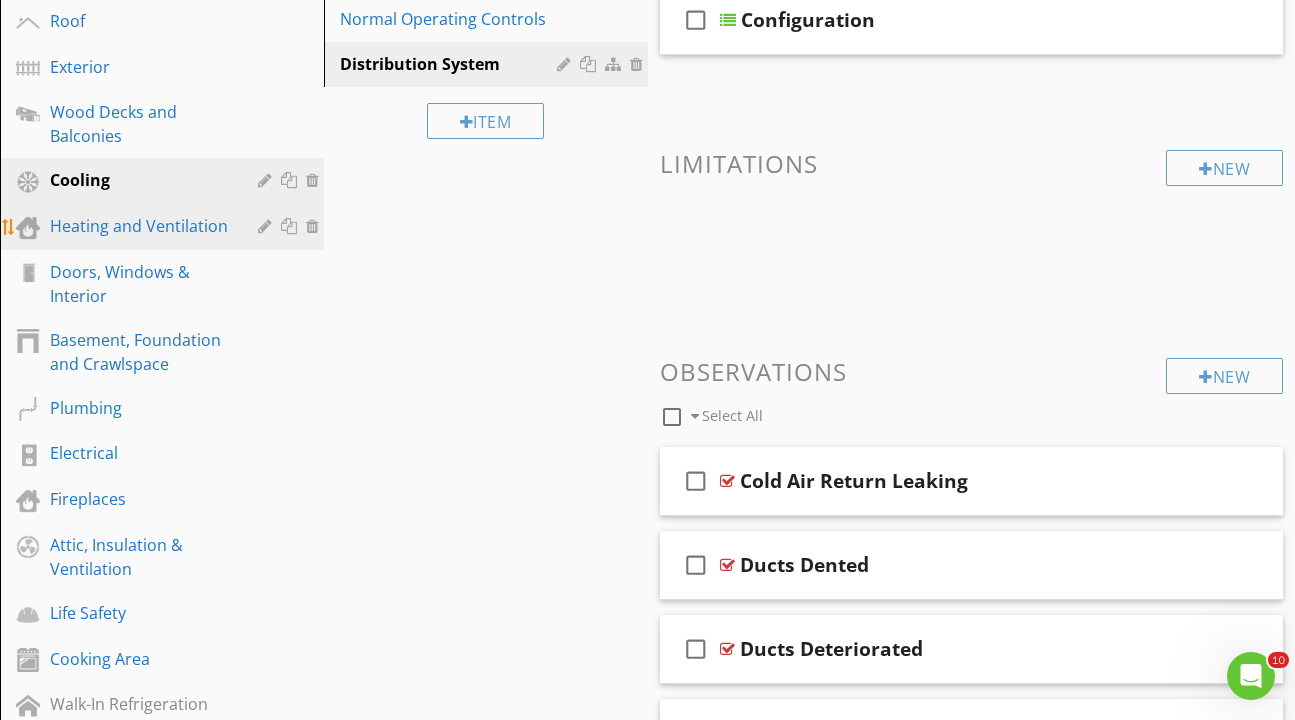 click on "Heating and Ventilation" at bounding box center (139, 226) 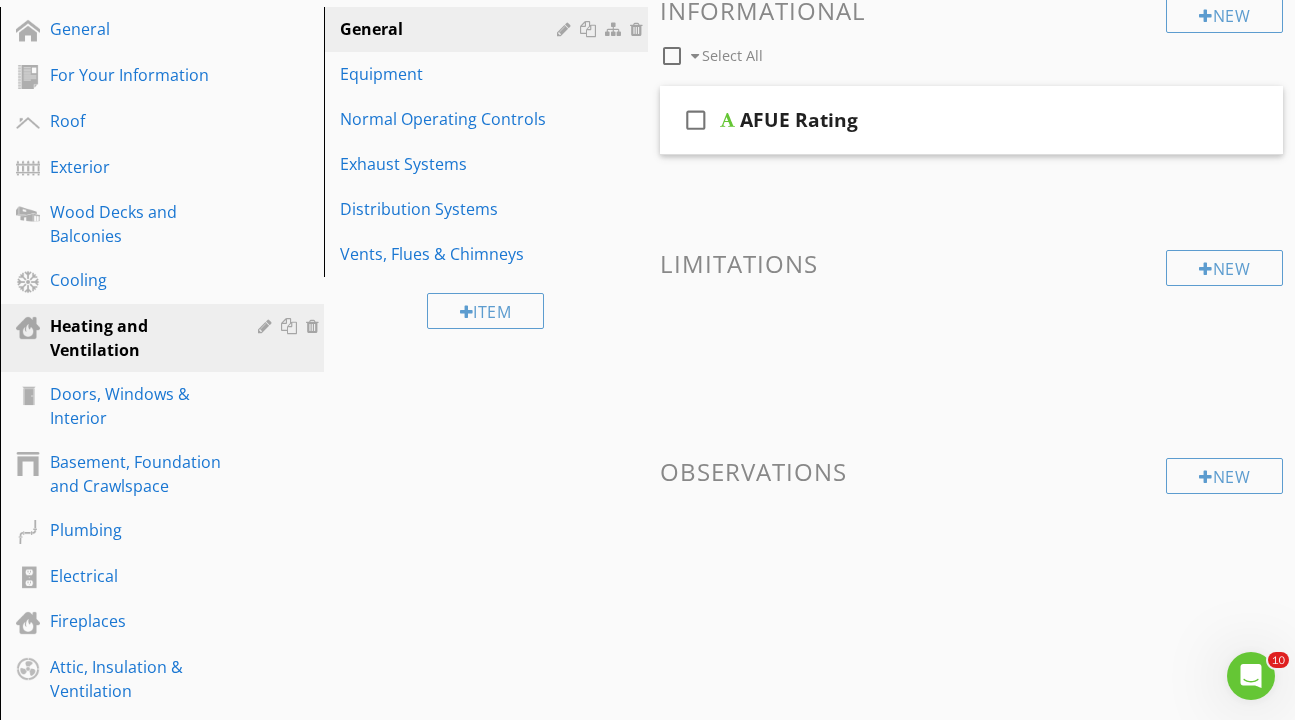 scroll, scrollTop: 255, scrollLeft: 0, axis: vertical 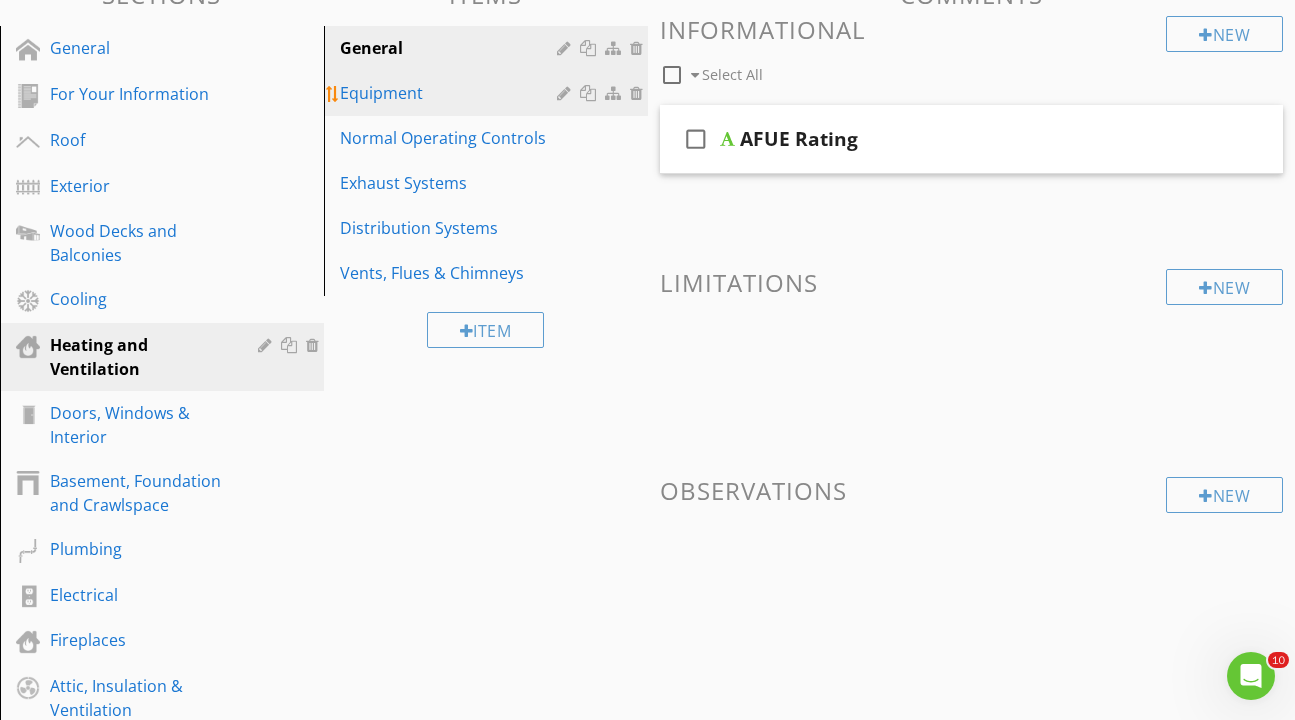 click on "Equipment" at bounding box center [451, 93] 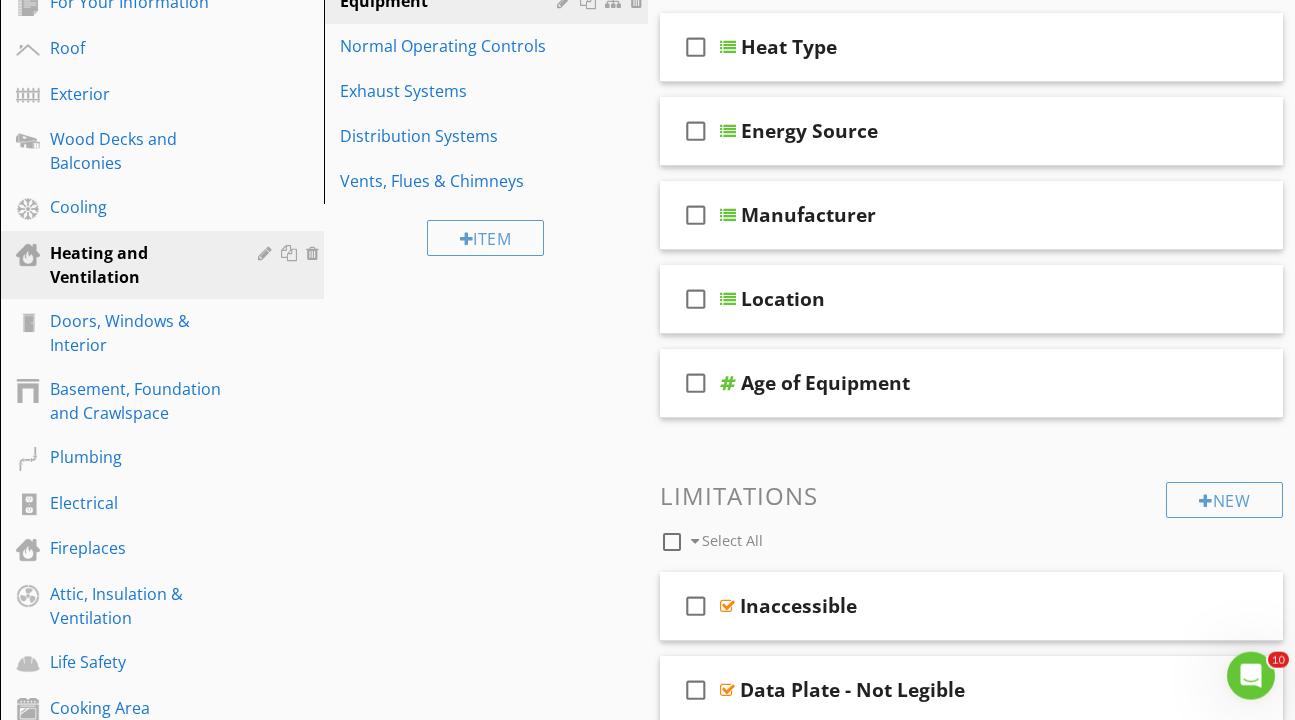 scroll, scrollTop: 350, scrollLeft: 0, axis: vertical 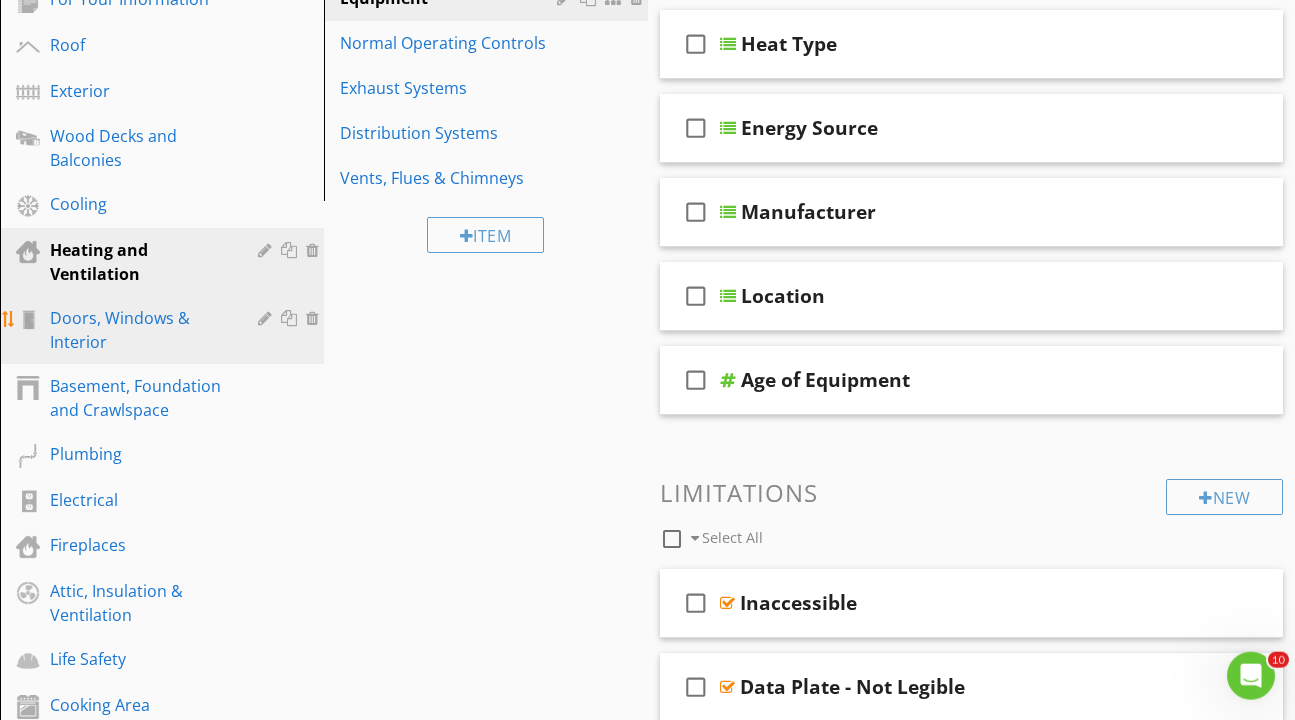 click on "Doors, Windows & Interior" at bounding box center (139, 330) 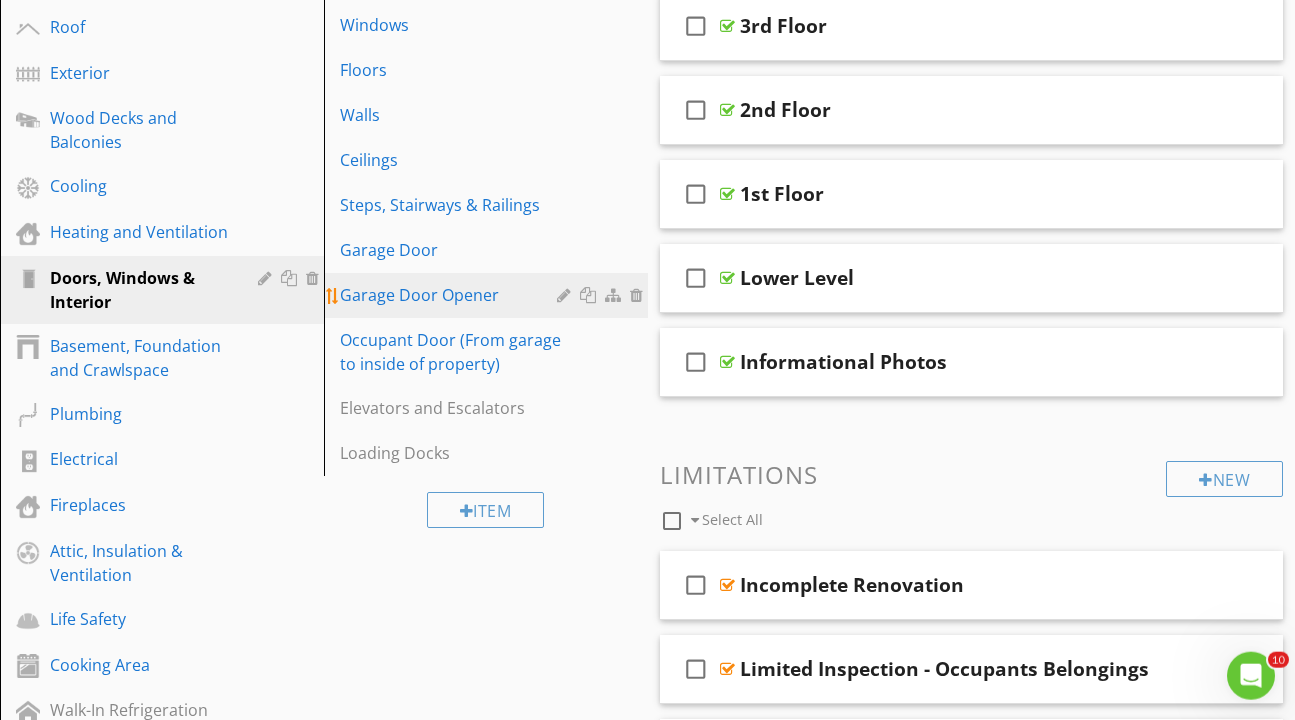 scroll, scrollTop: 388, scrollLeft: 0, axis: vertical 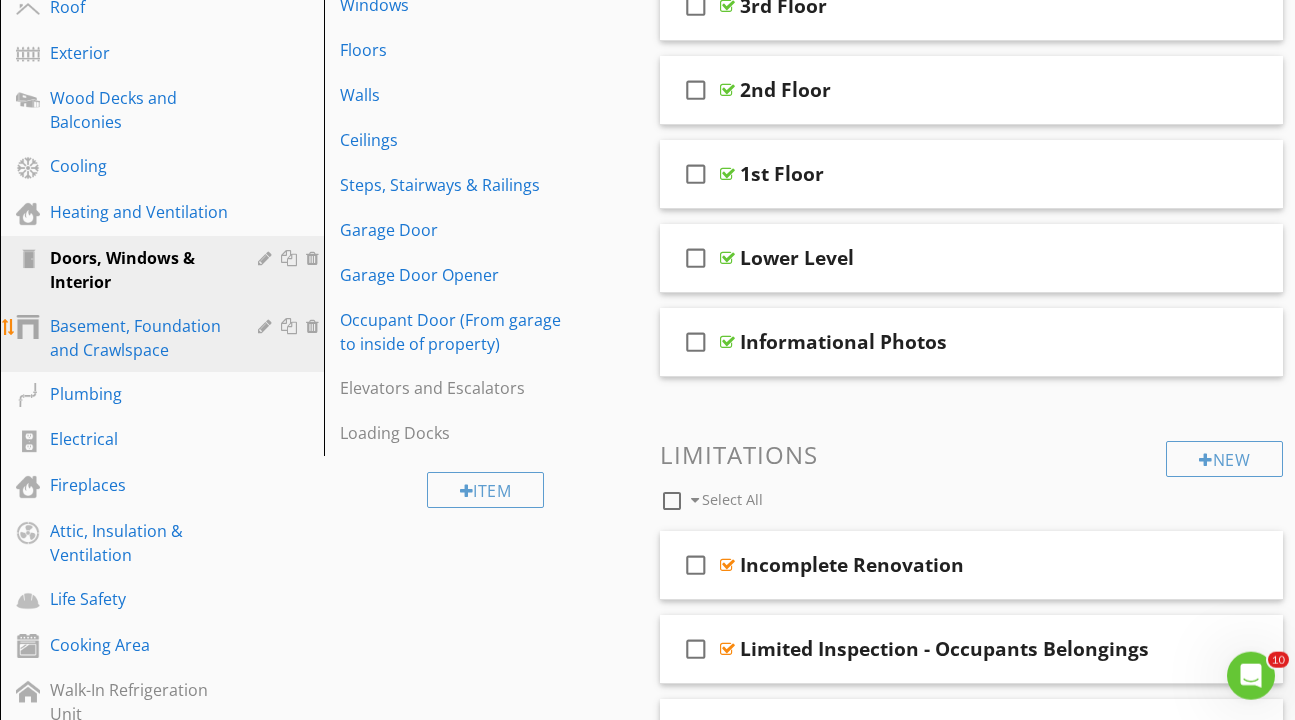 click on "Basement, Foundation and Crawlspace" at bounding box center (139, 338) 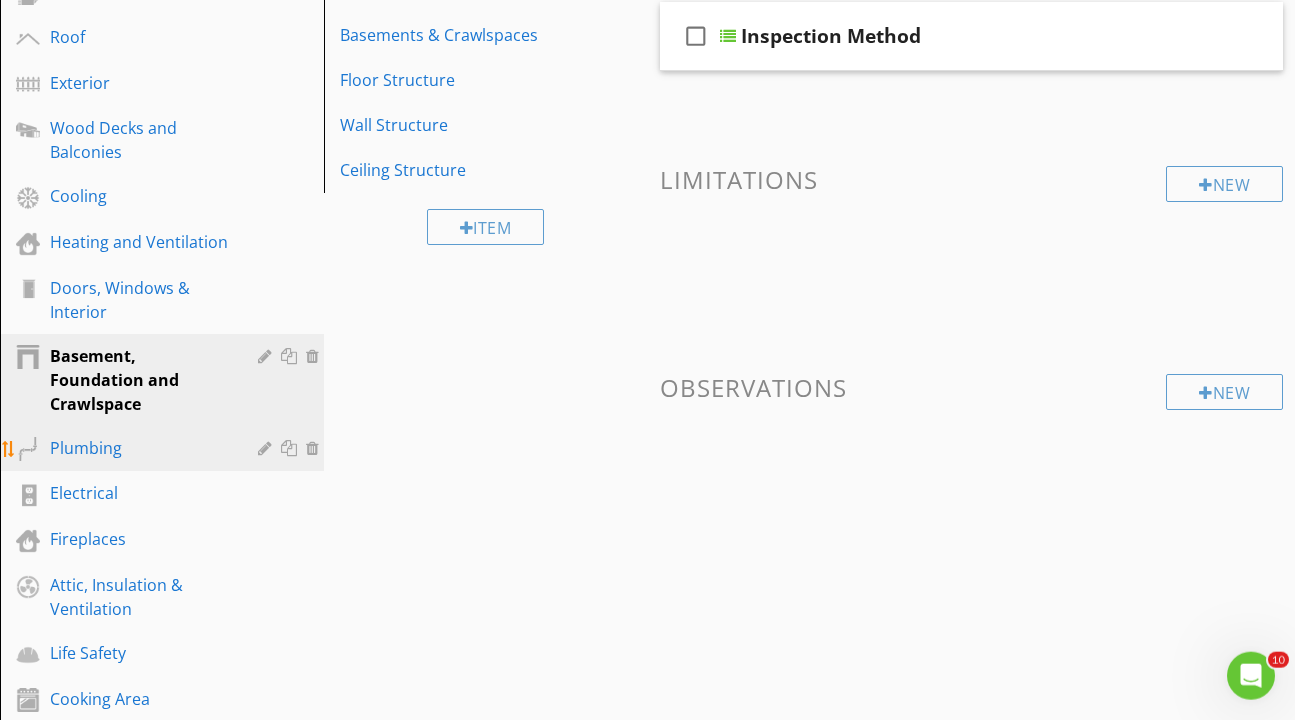 scroll, scrollTop: 363, scrollLeft: 0, axis: vertical 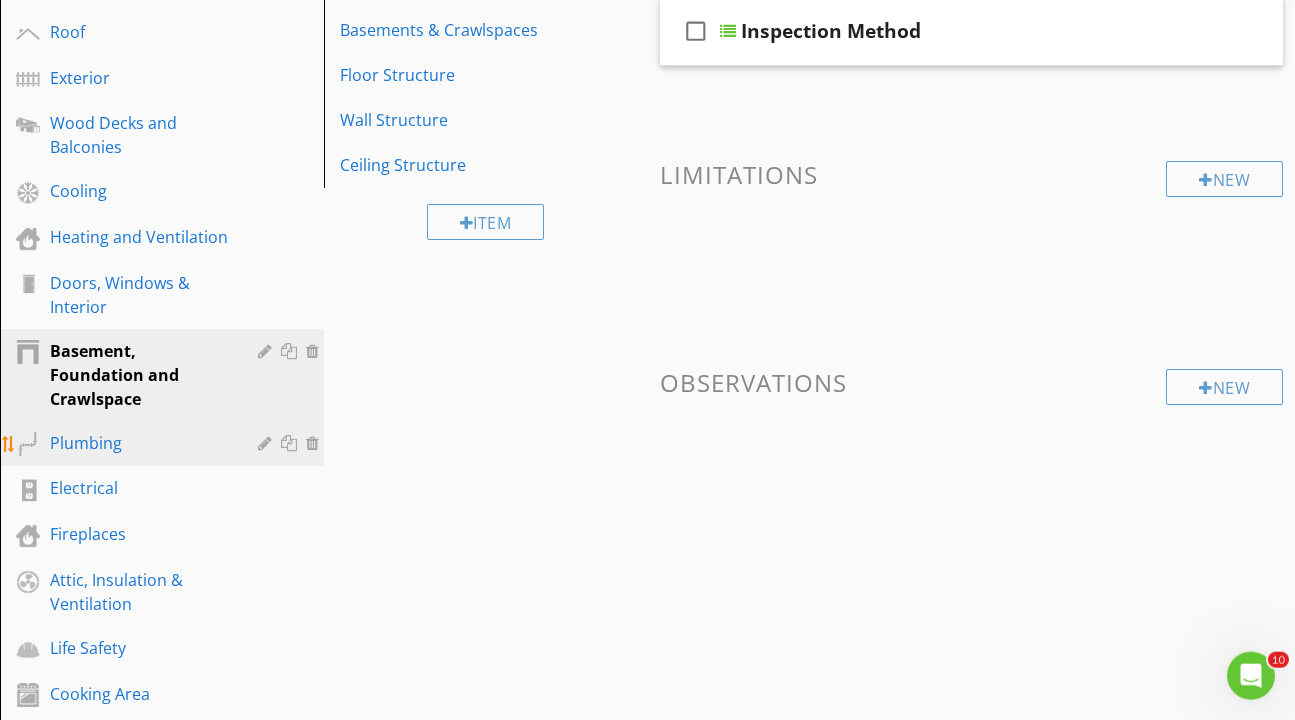 click on "Plumbing" at bounding box center (177, 444) 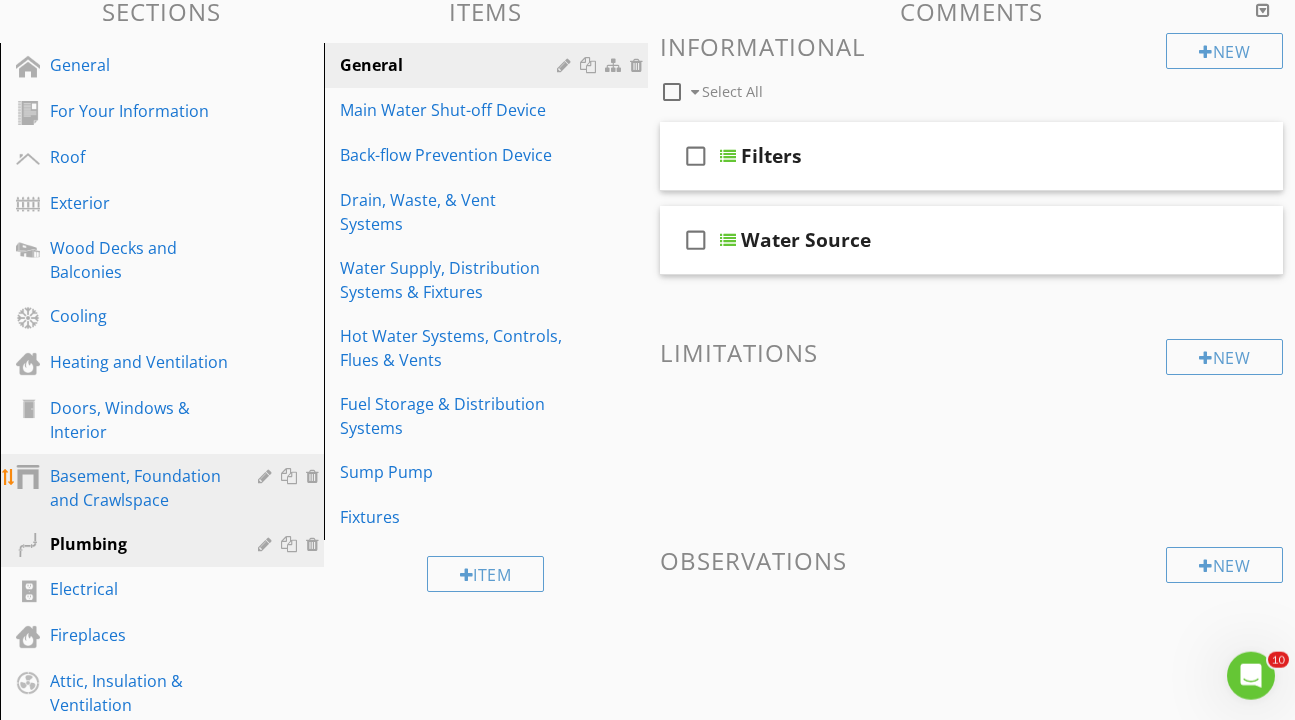 scroll, scrollTop: 240, scrollLeft: 0, axis: vertical 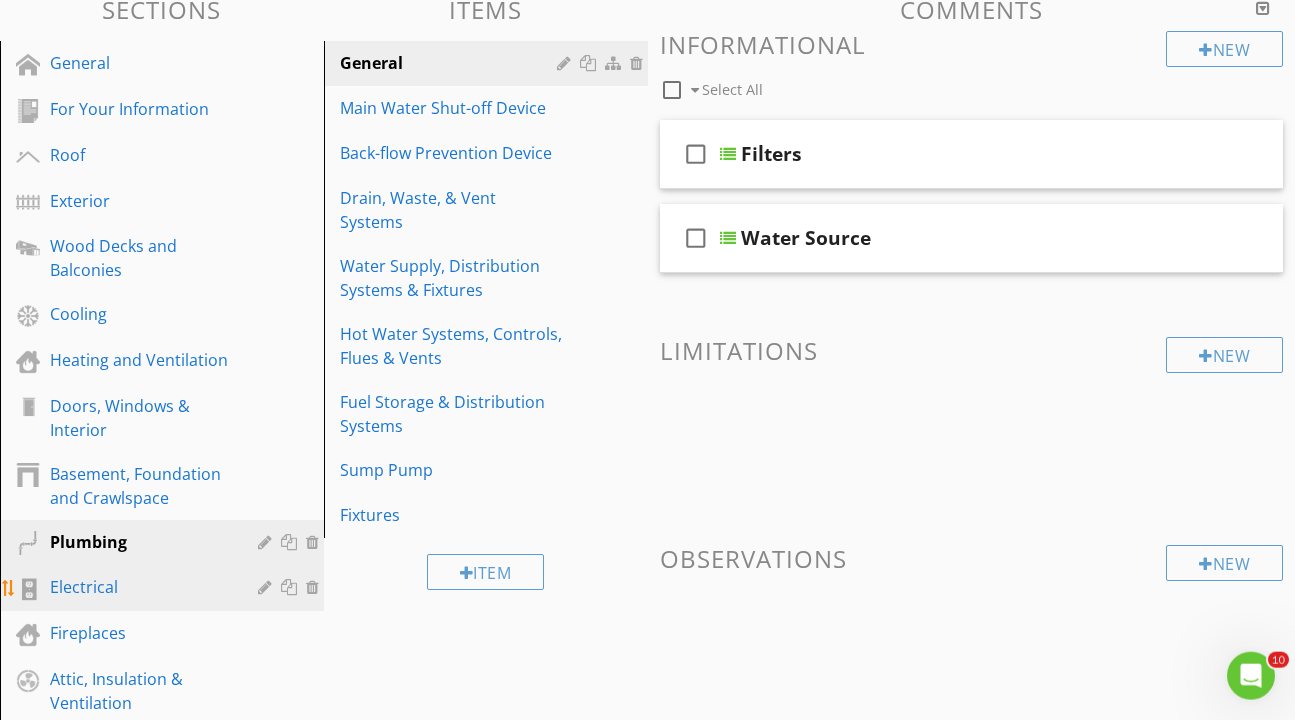 click on "Electrical" at bounding box center [139, 587] 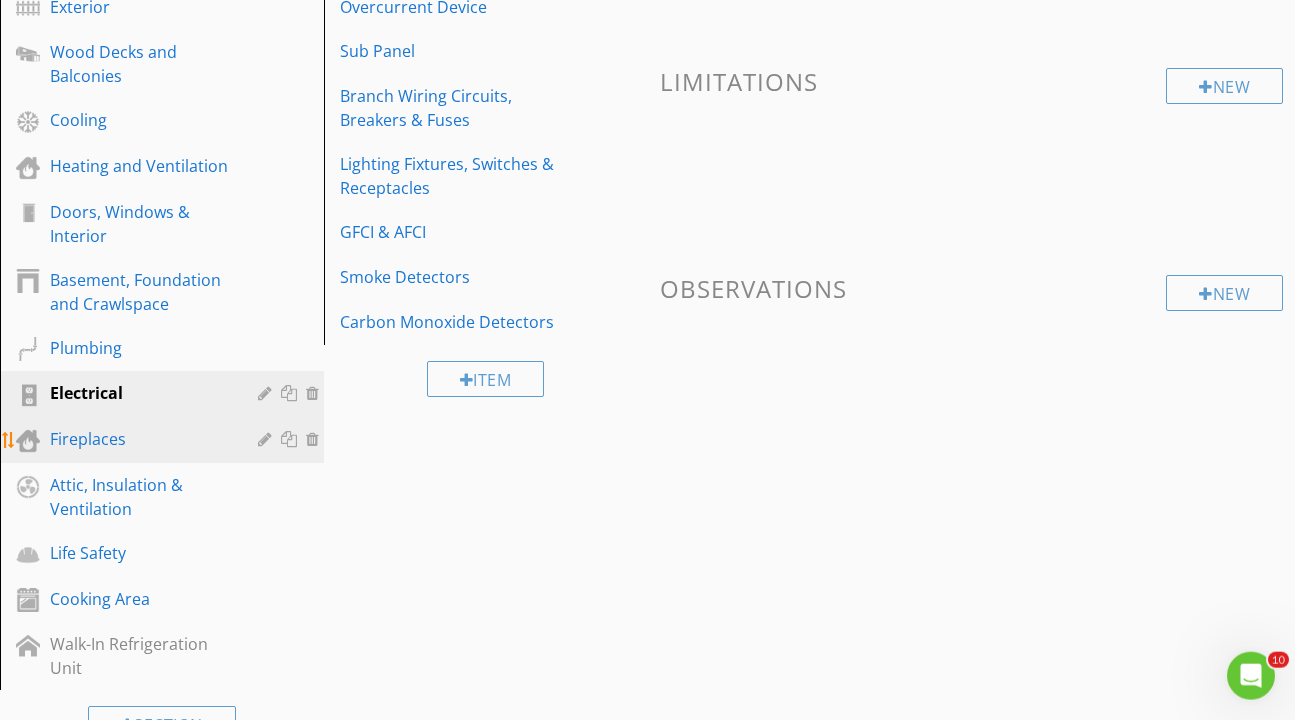 scroll, scrollTop: 439, scrollLeft: 0, axis: vertical 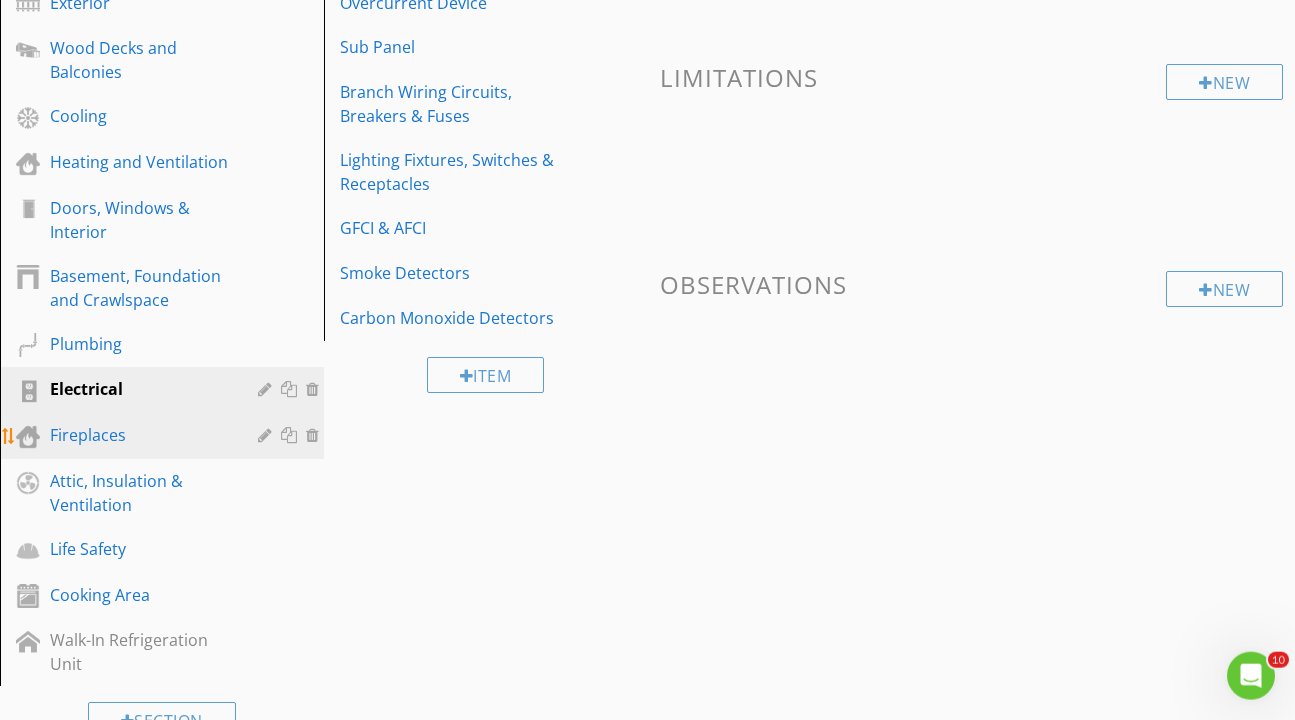 click on "Fireplaces" at bounding box center [165, 436] 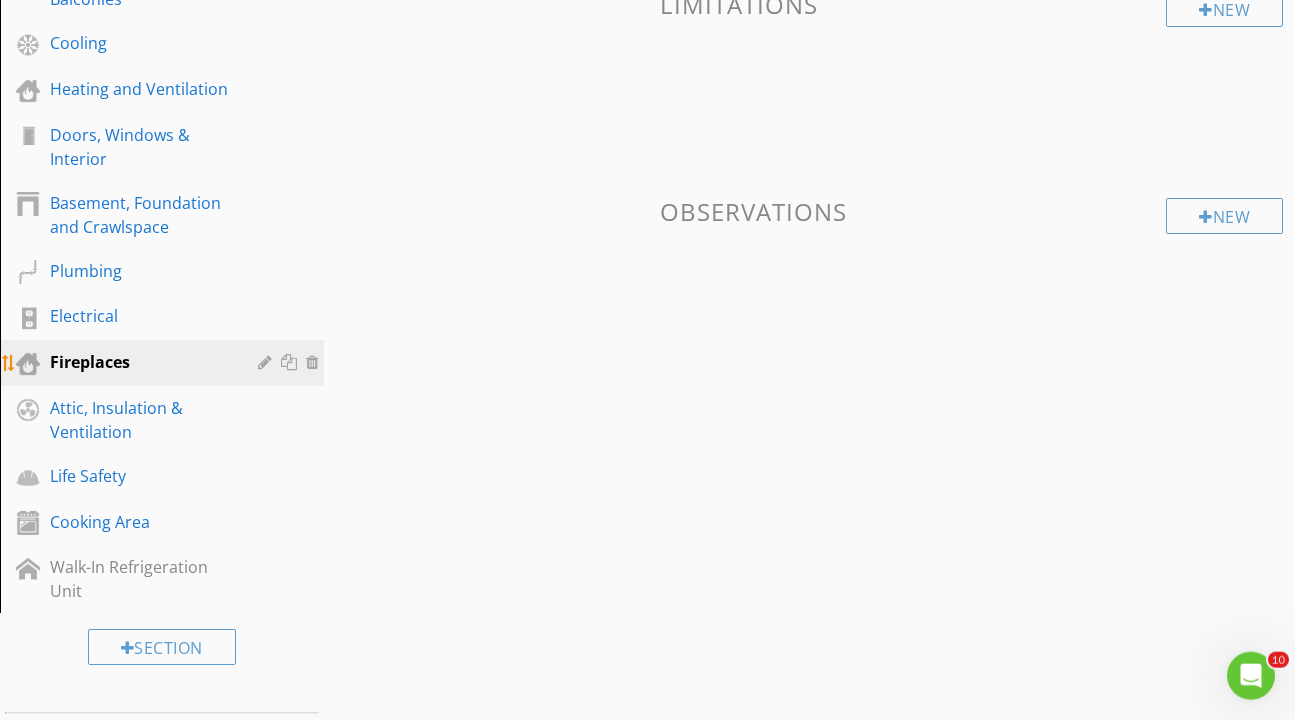 scroll, scrollTop: 514, scrollLeft: 0, axis: vertical 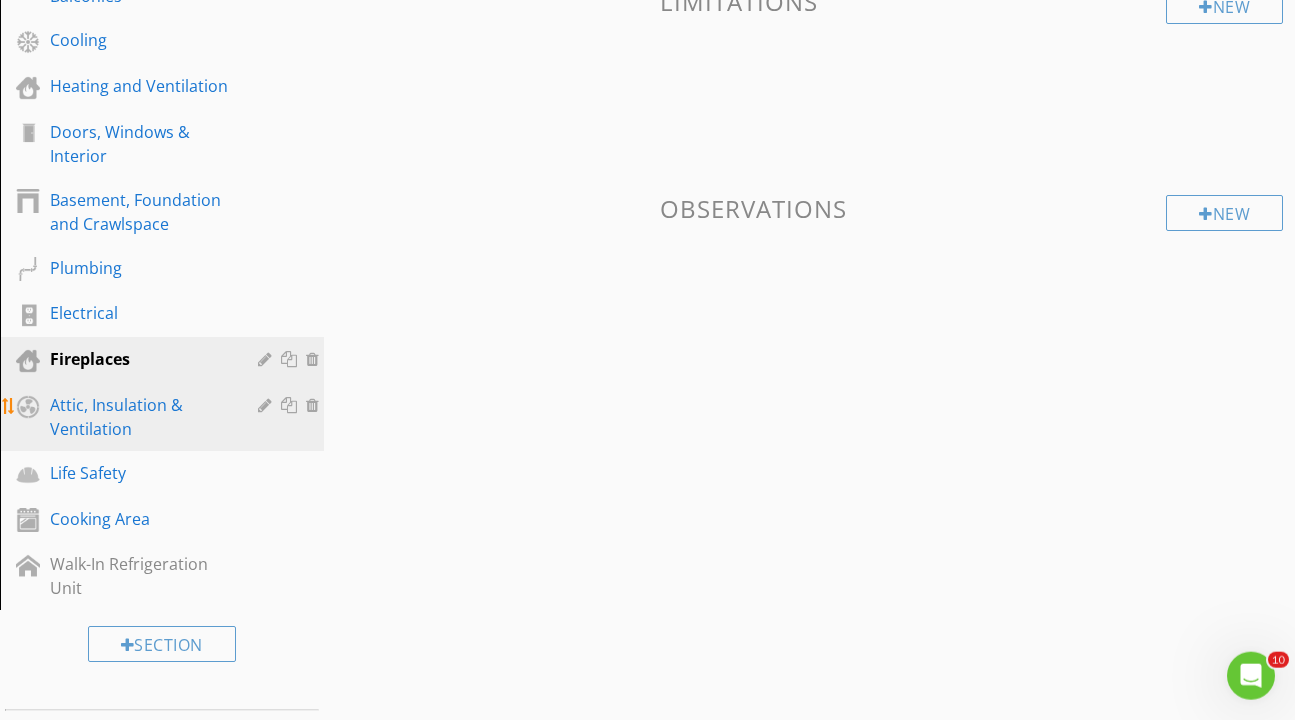 click on "Attic, Insulation & Ventilation" at bounding box center (139, 417) 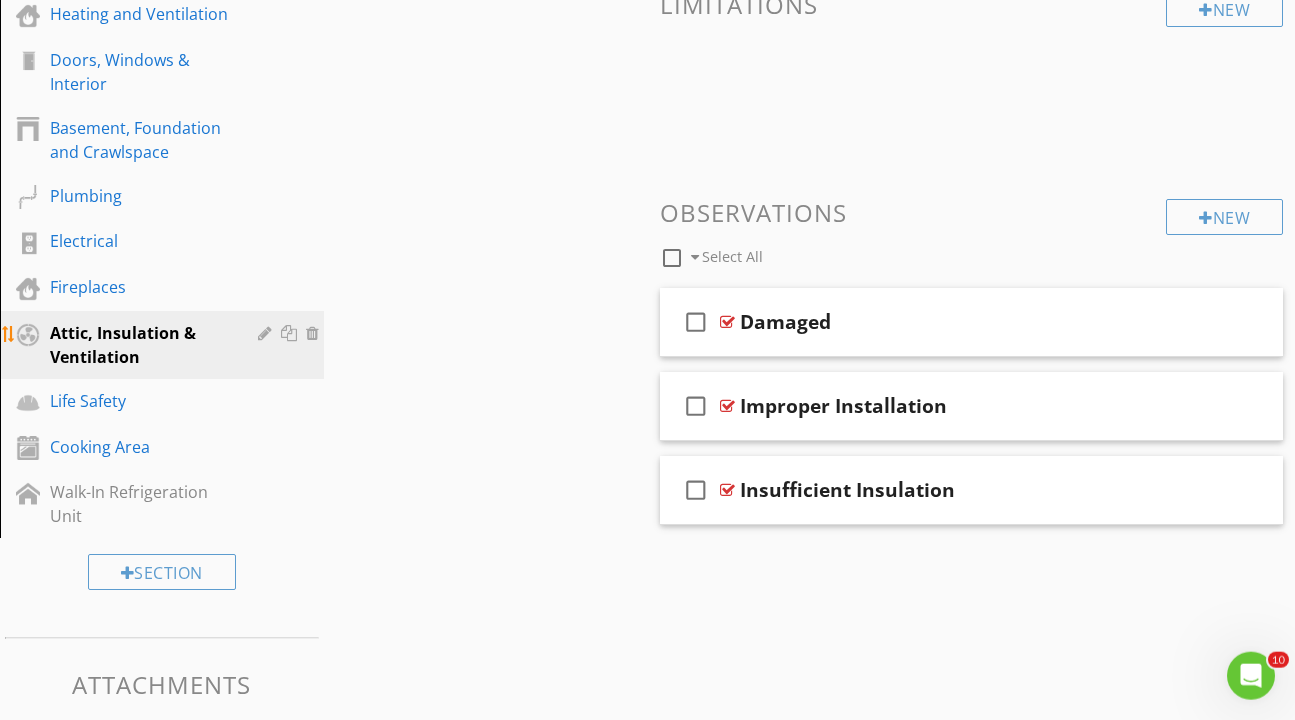 scroll, scrollTop: 586, scrollLeft: 0, axis: vertical 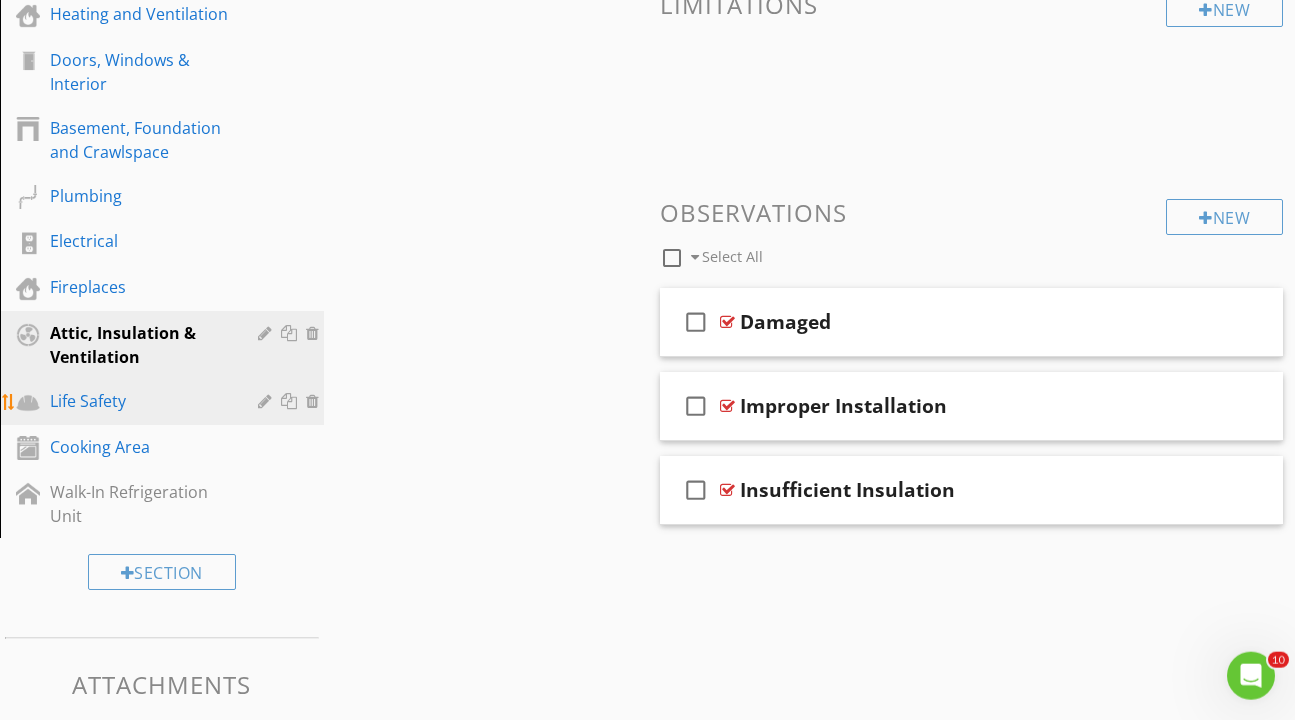 click on "Life Safety" at bounding box center (139, 401) 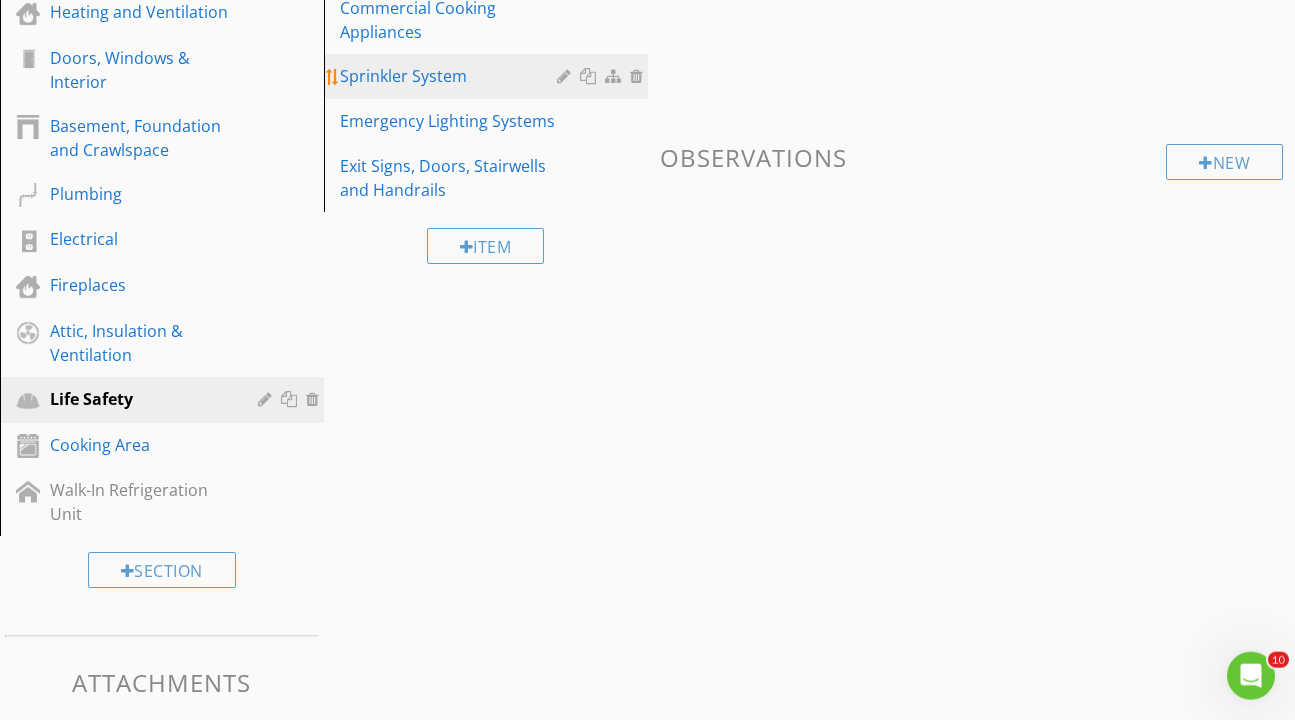 scroll, scrollTop: 596, scrollLeft: 0, axis: vertical 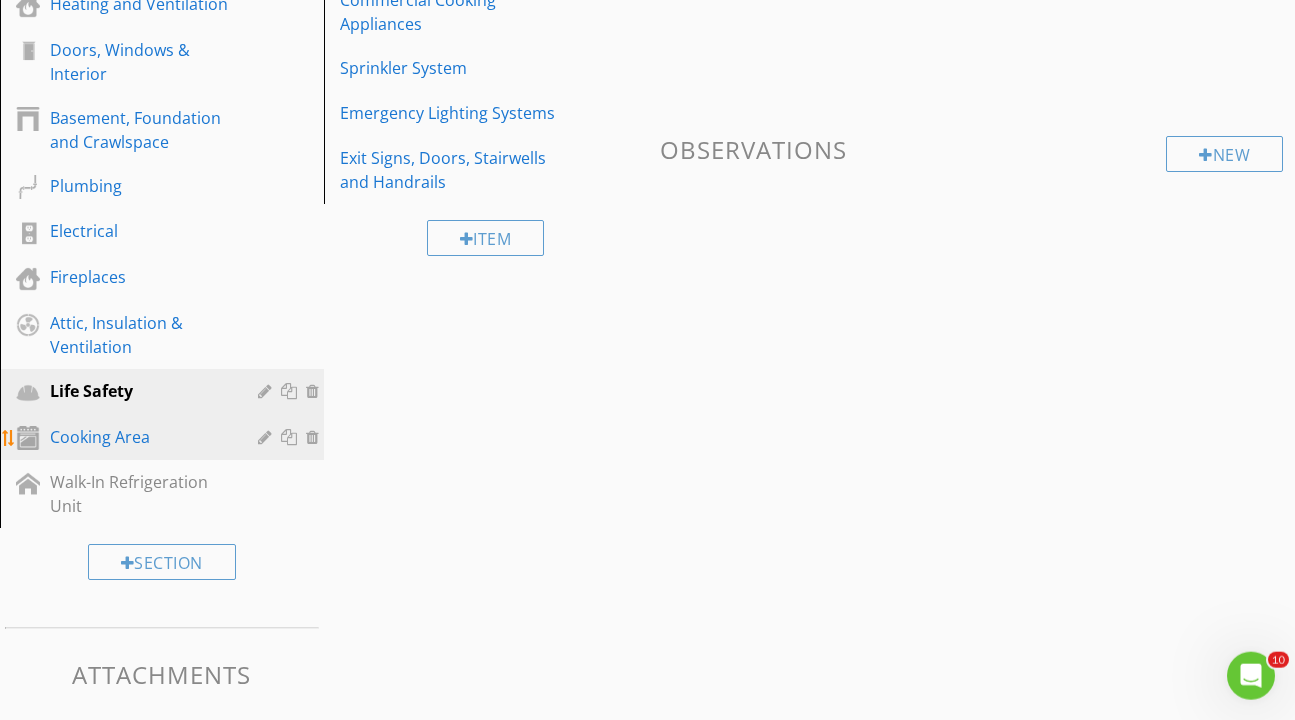 click on "Cooking Area" at bounding box center [165, 438] 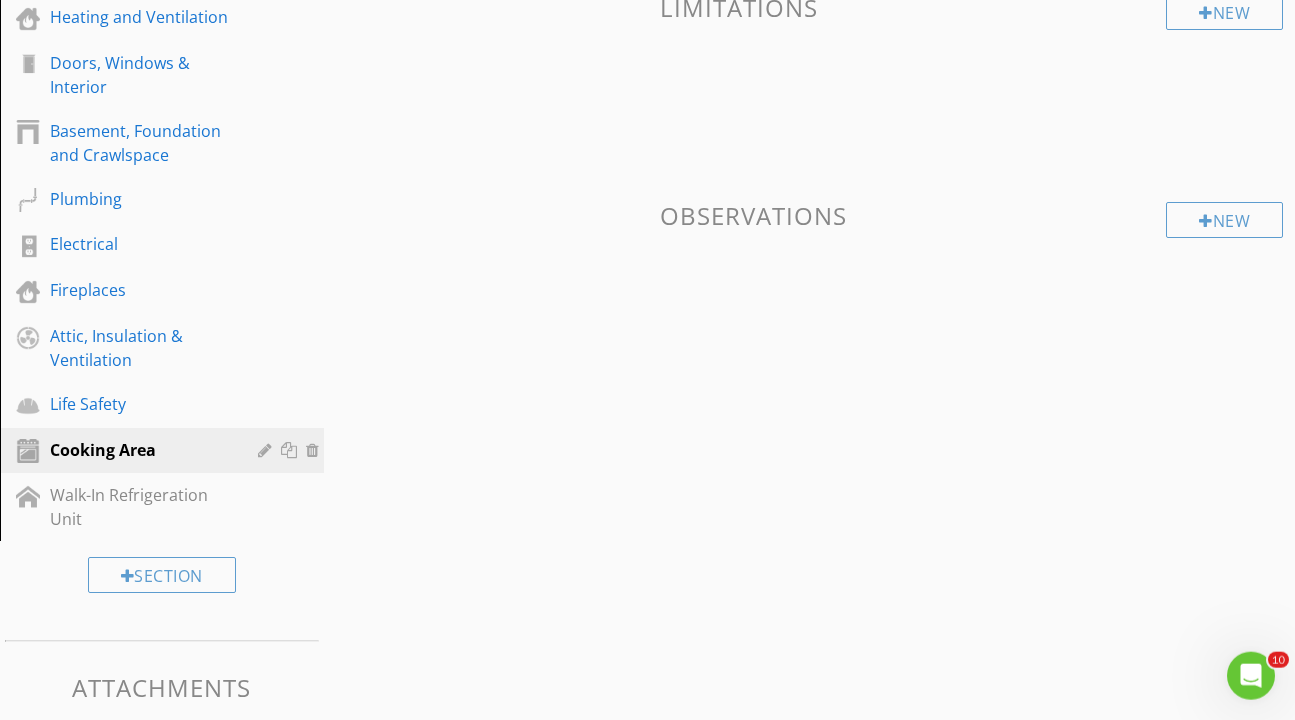 scroll, scrollTop: 609, scrollLeft: 0, axis: vertical 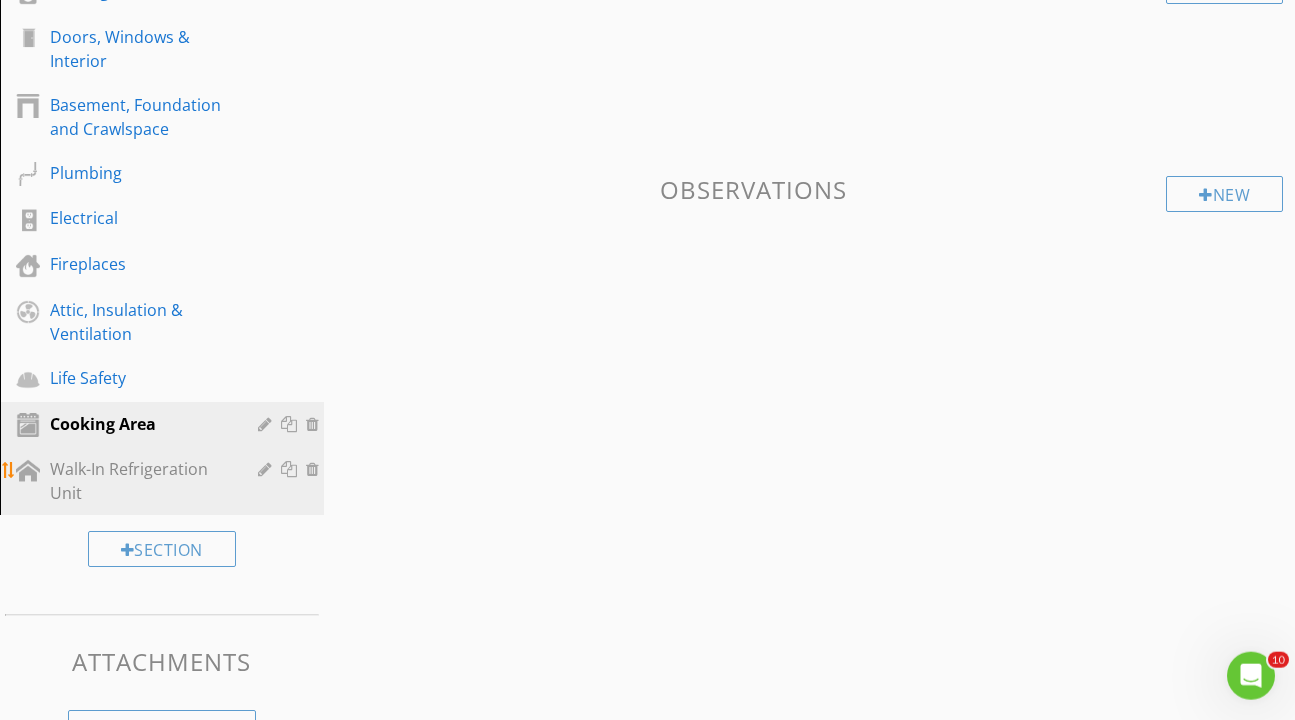 click on "Walk-In Refrigeration Unit" at bounding box center [139, 481] 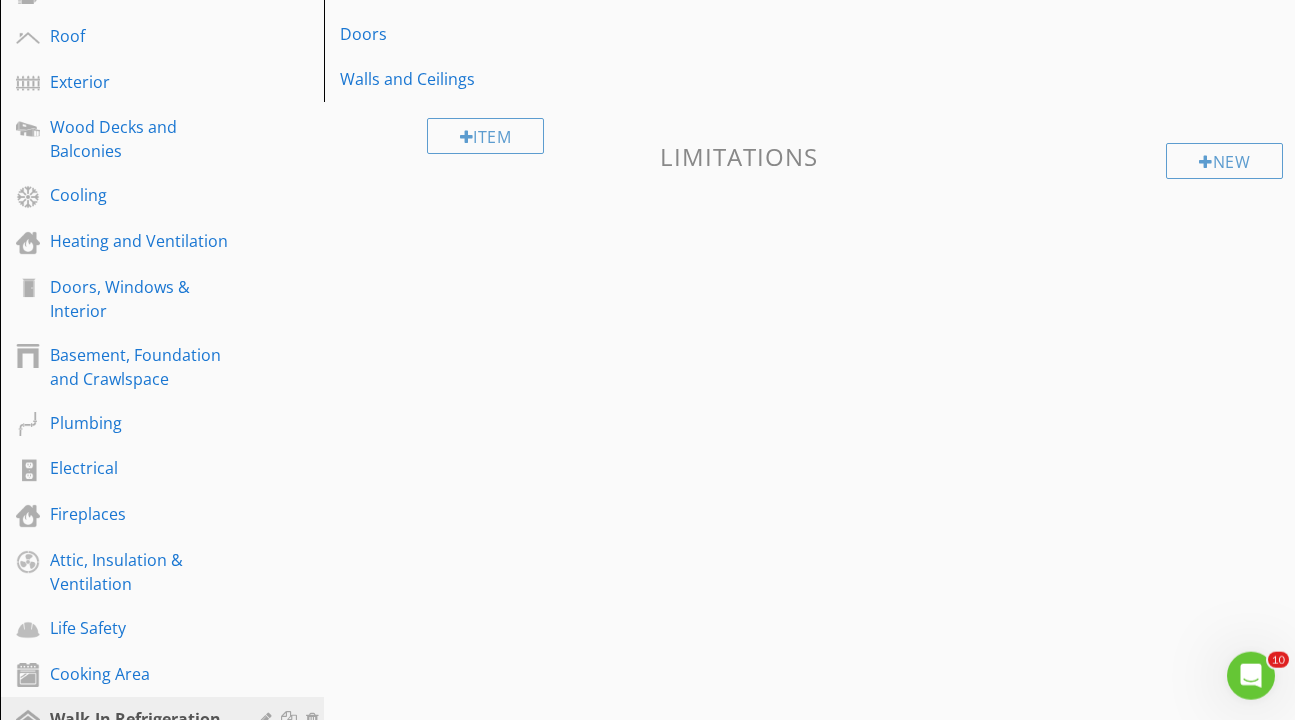 scroll, scrollTop: 378, scrollLeft: 0, axis: vertical 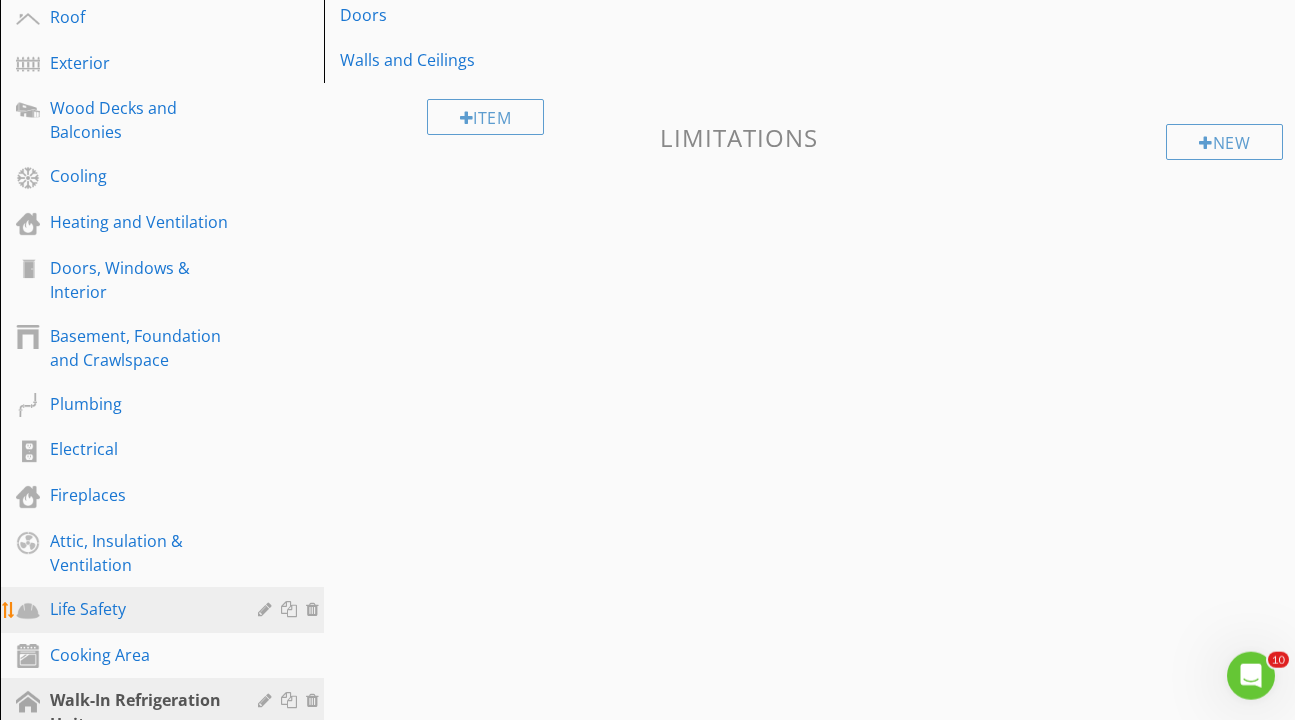 click on "Life Safety" at bounding box center [139, 609] 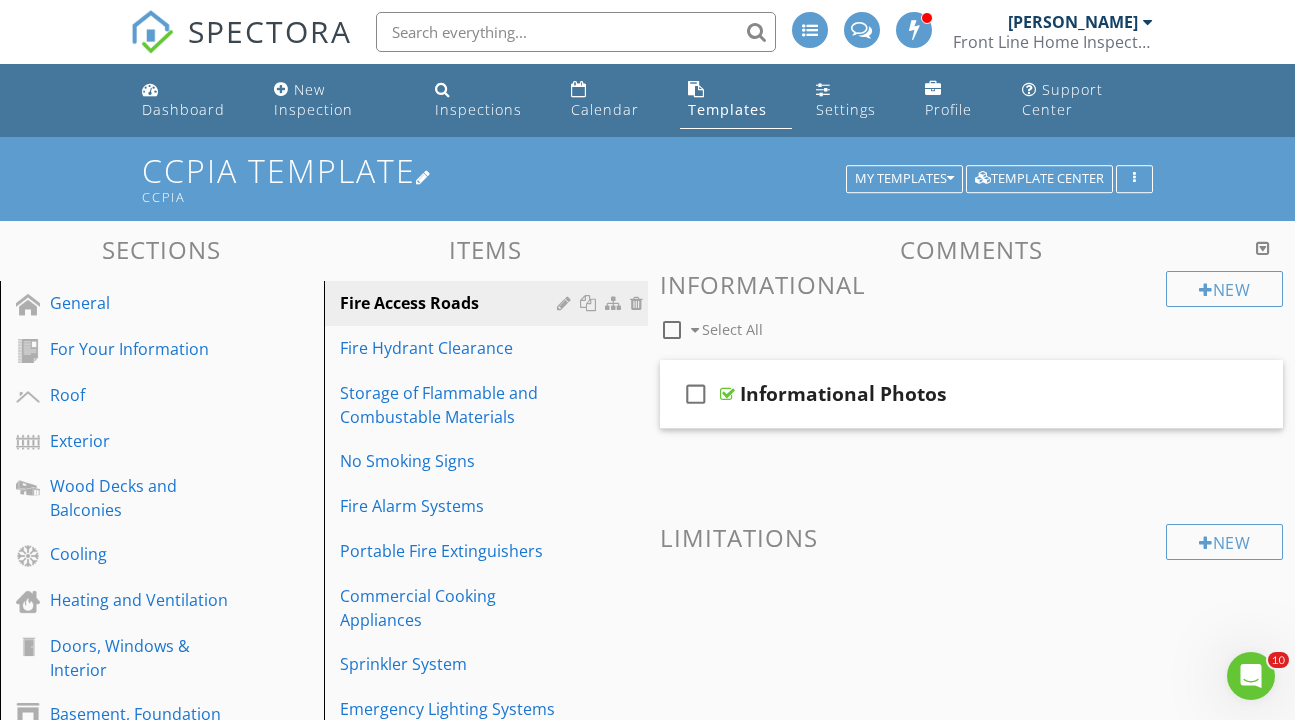 scroll, scrollTop: 0, scrollLeft: 0, axis: both 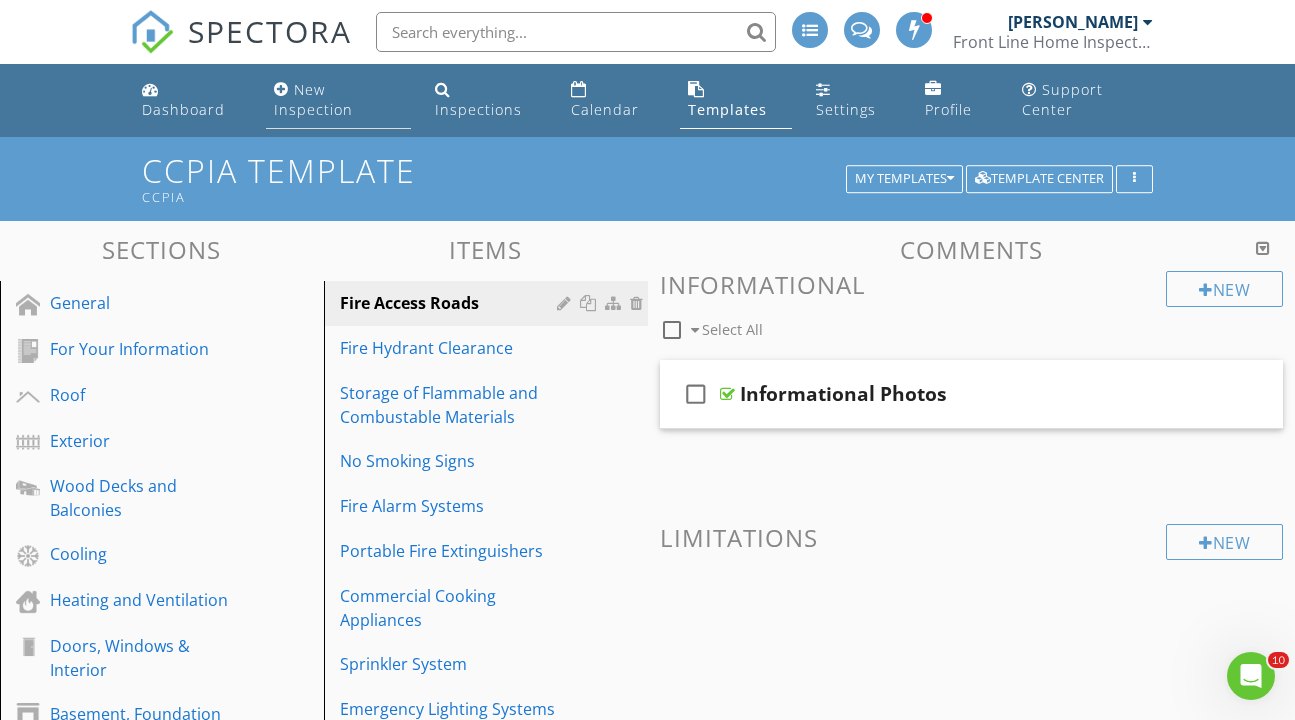 click on "New Inspection" at bounding box center (313, 99) 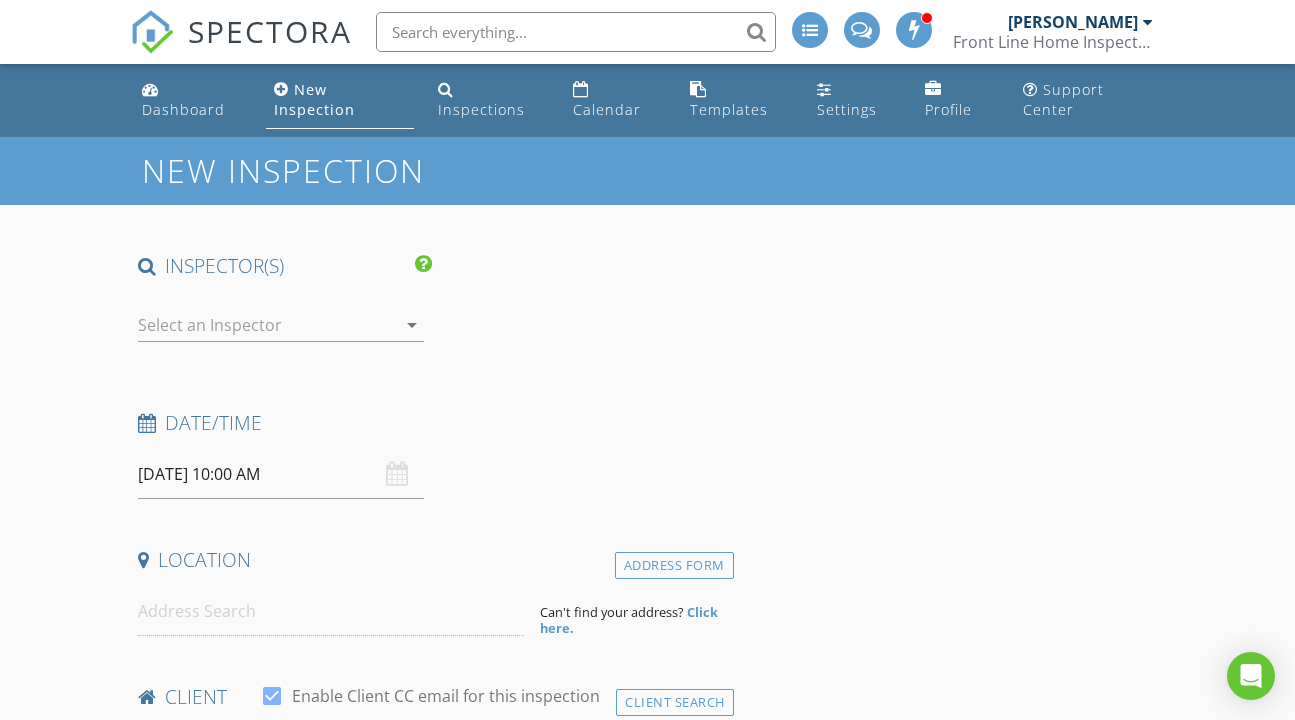 scroll, scrollTop: 0, scrollLeft: 0, axis: both 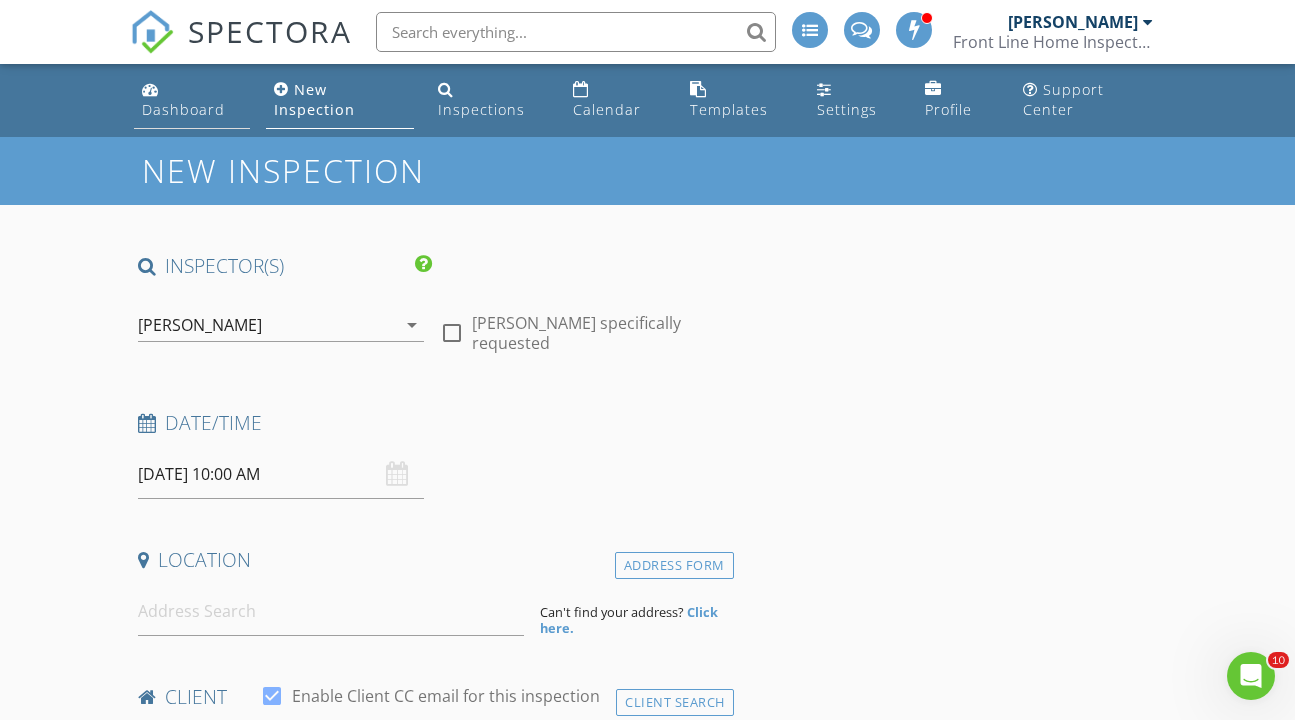 click on "Dashboard" at bounding box center [183, 109] 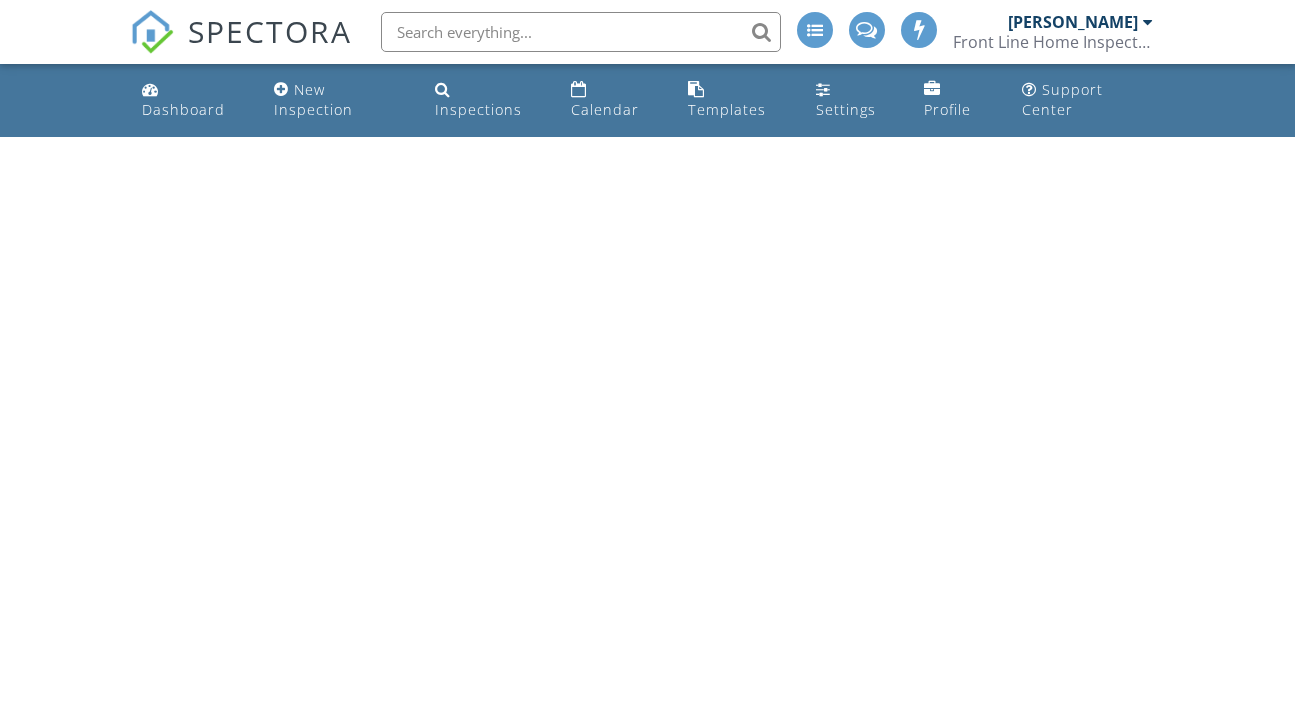 scroll, scrollTop: 0, scrollLeft: 0, axis: both 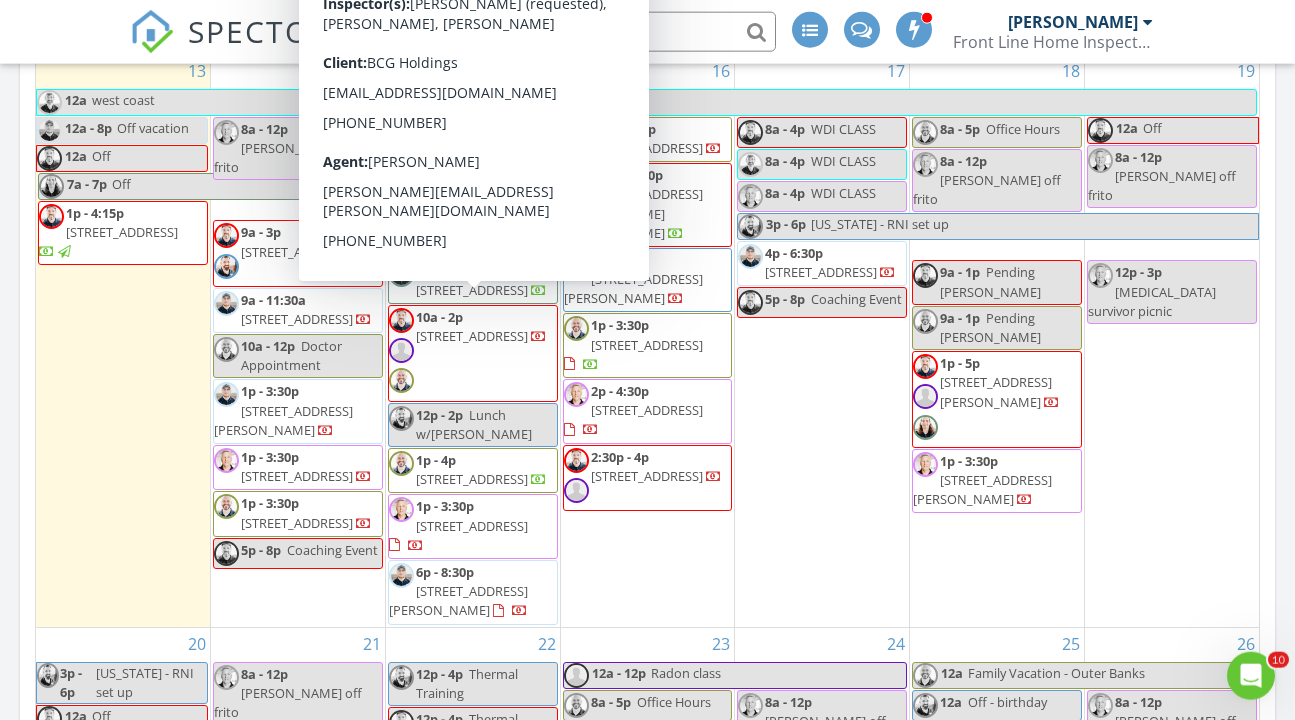 click on "[STREET_ADDRESS]" at bounding box center (472, 336) 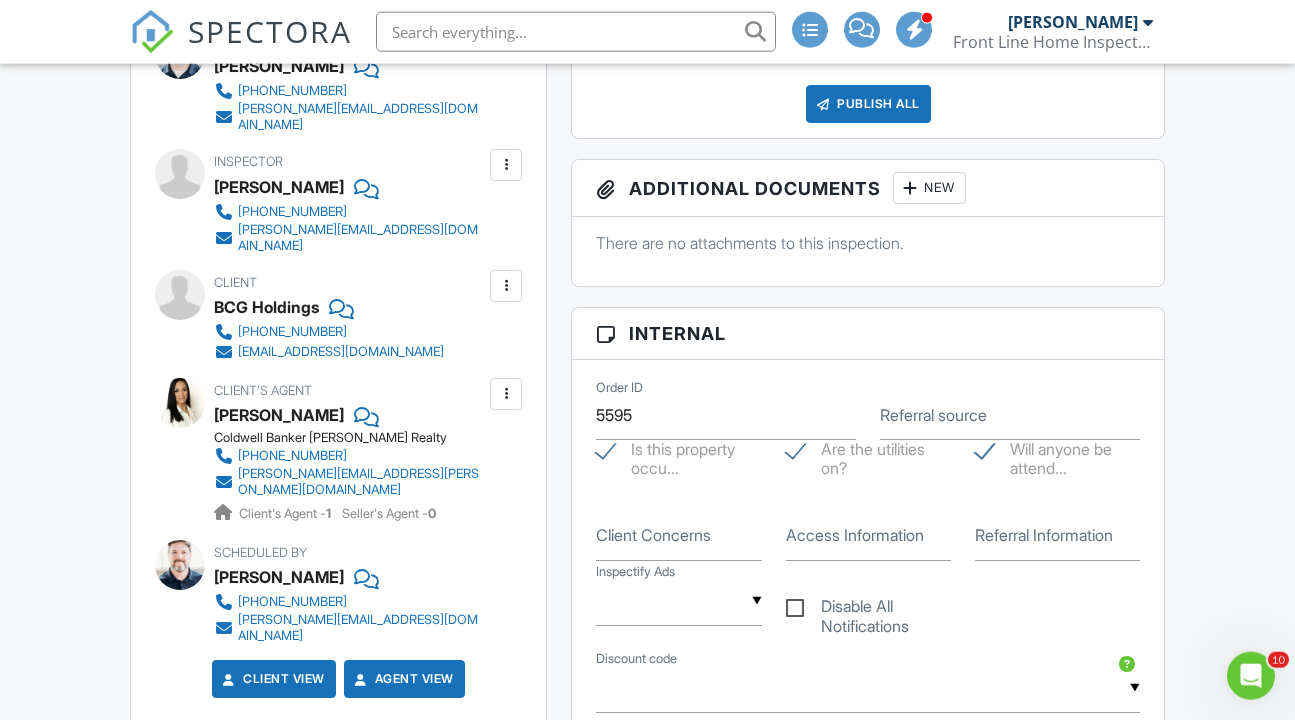 scroll, scrollTop: 865, scrollLeft: 0, axis: vertical 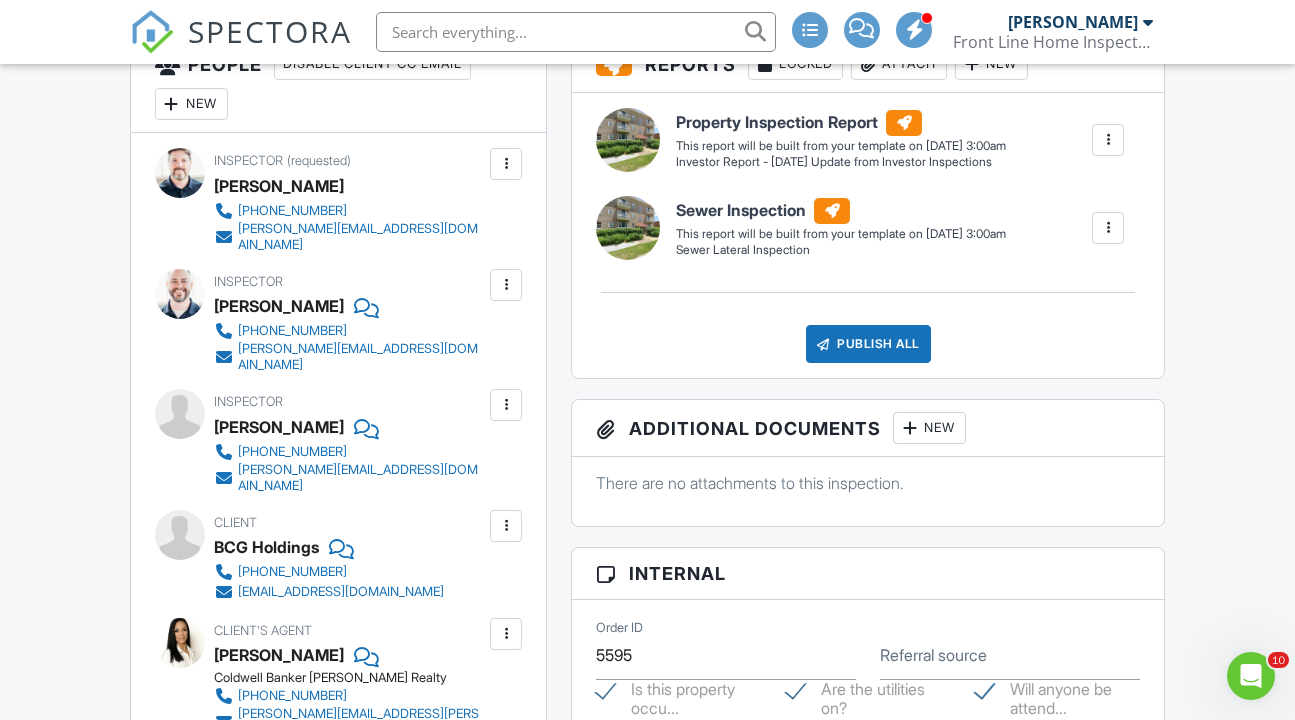 click at bounding box center (1108, 140) 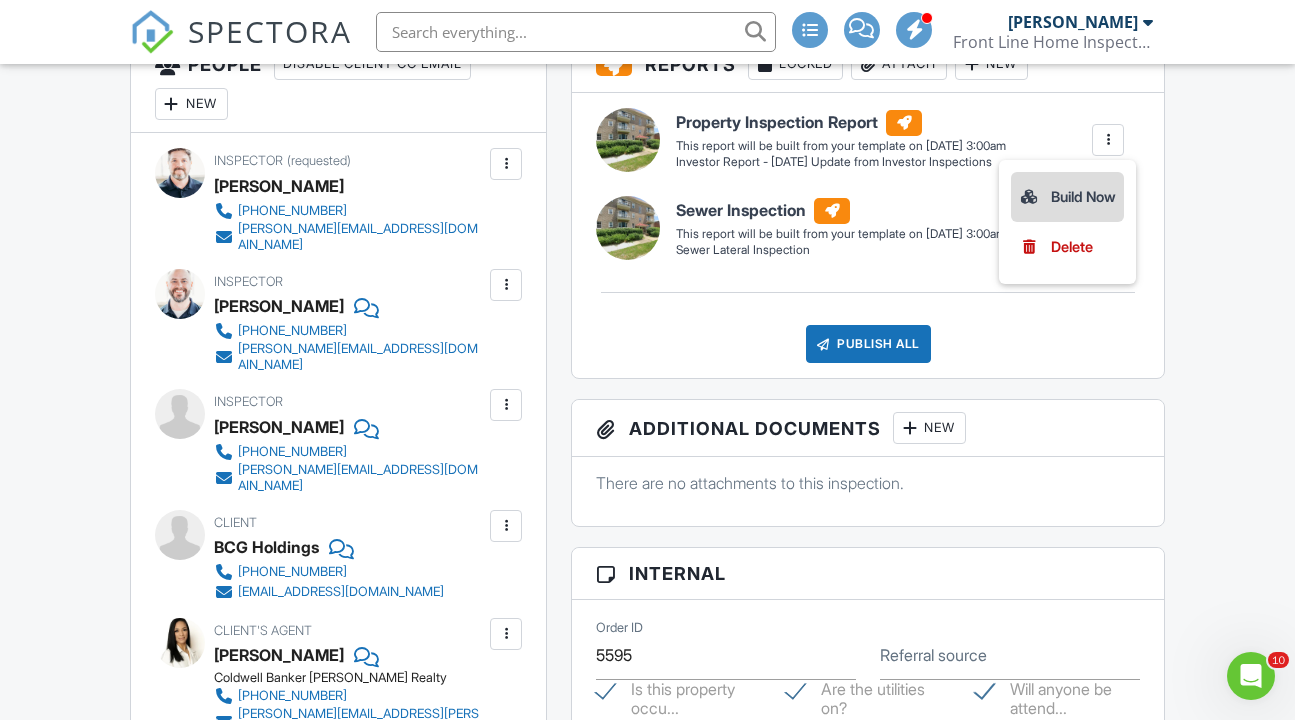 click on "Build Now" at bounding box center [1067, 197] 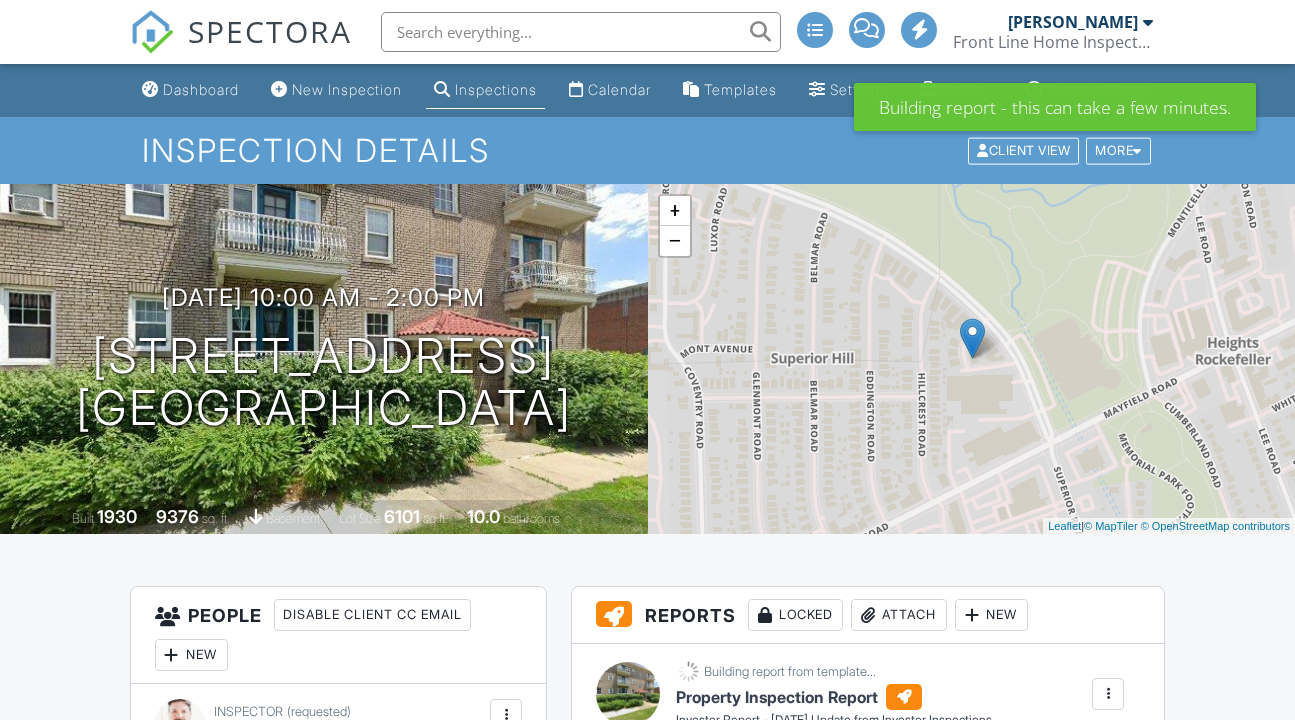 scroll, scrollTop: 0, scrollLeft: 0, axis: both 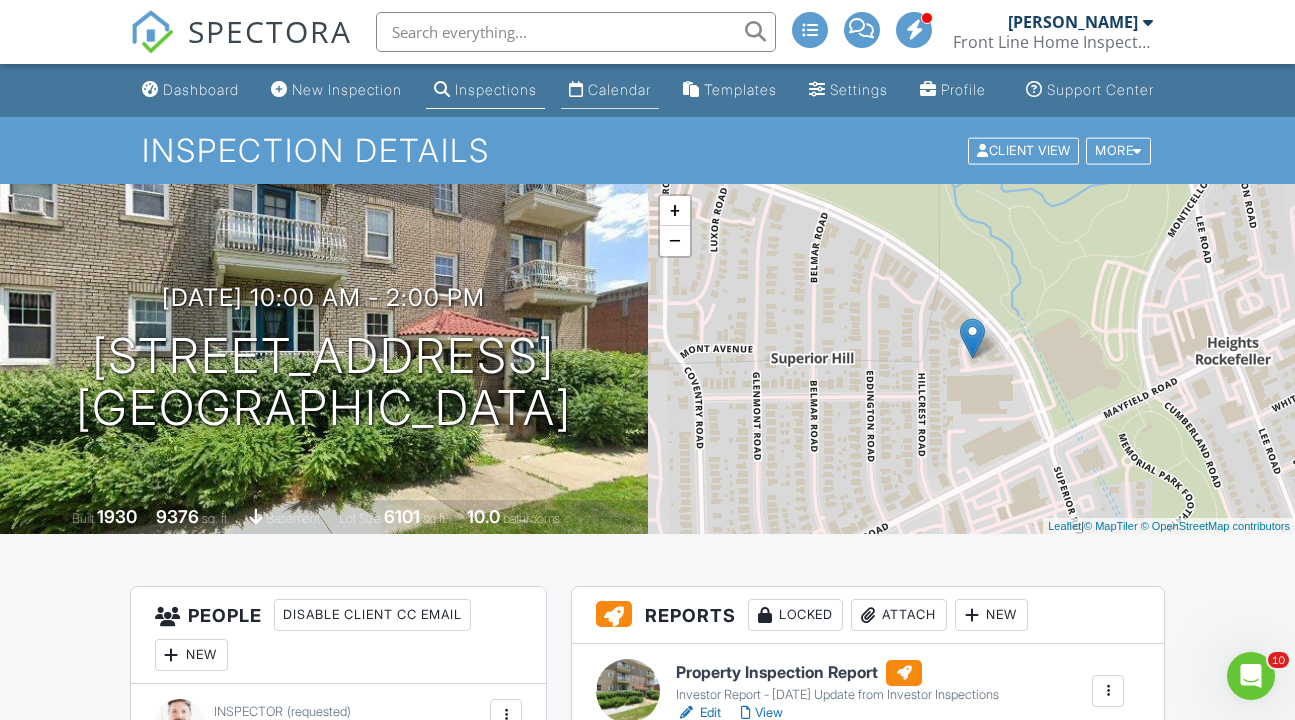 click at bounding box center [576, 89] 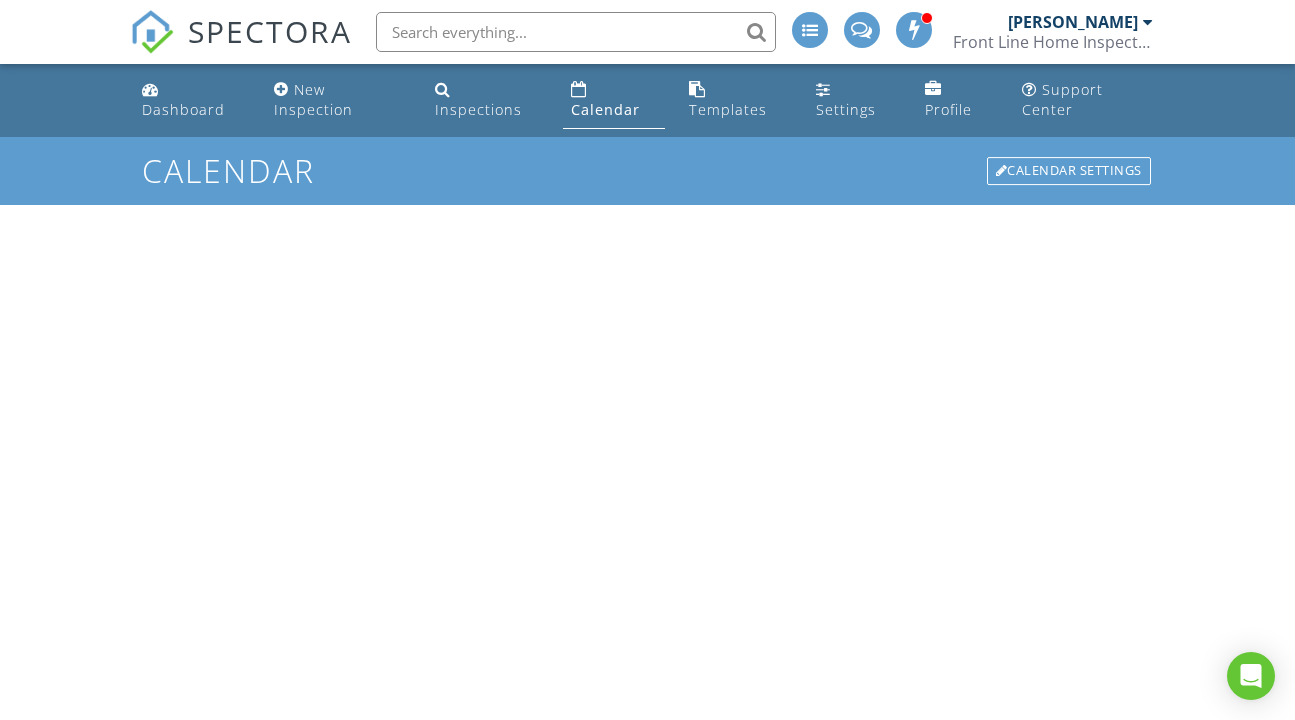 scroll, scrollTop: 0, scrollLeft: 0, axis: both 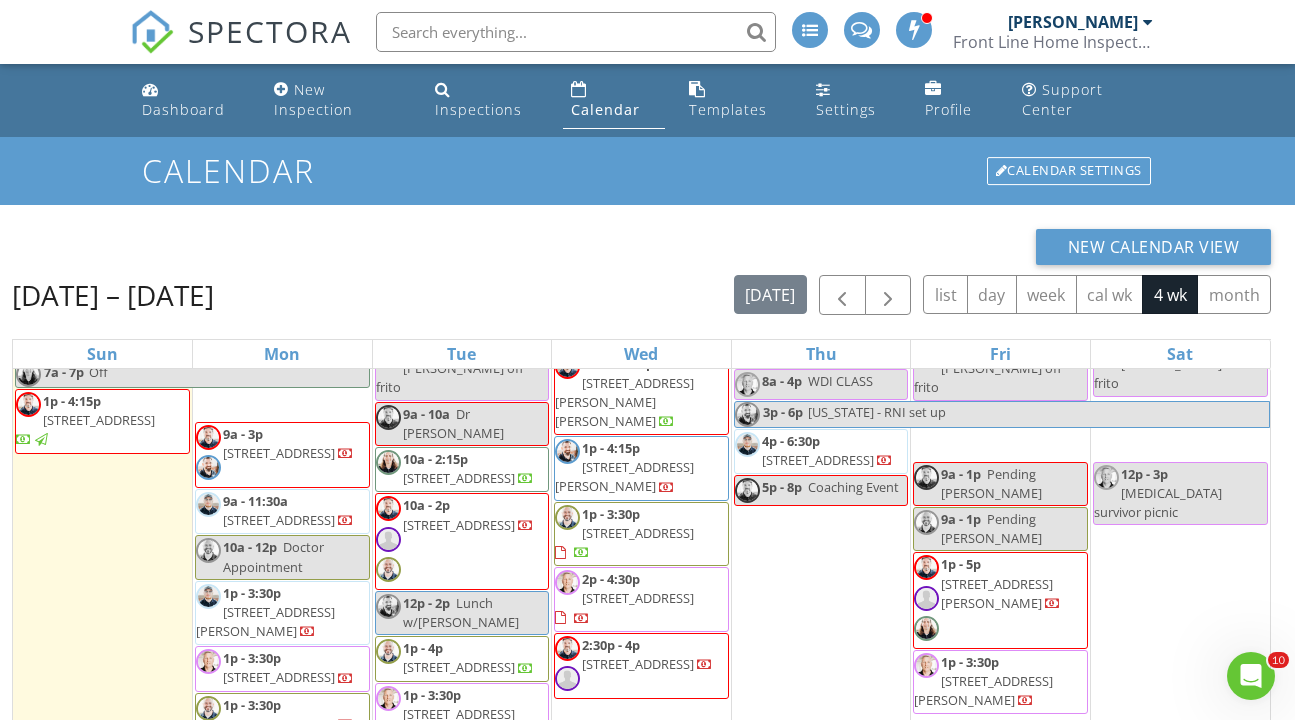 click on "1p - 5p
129 N Court St, Medina 44256" at bounding box center (1000, 600) 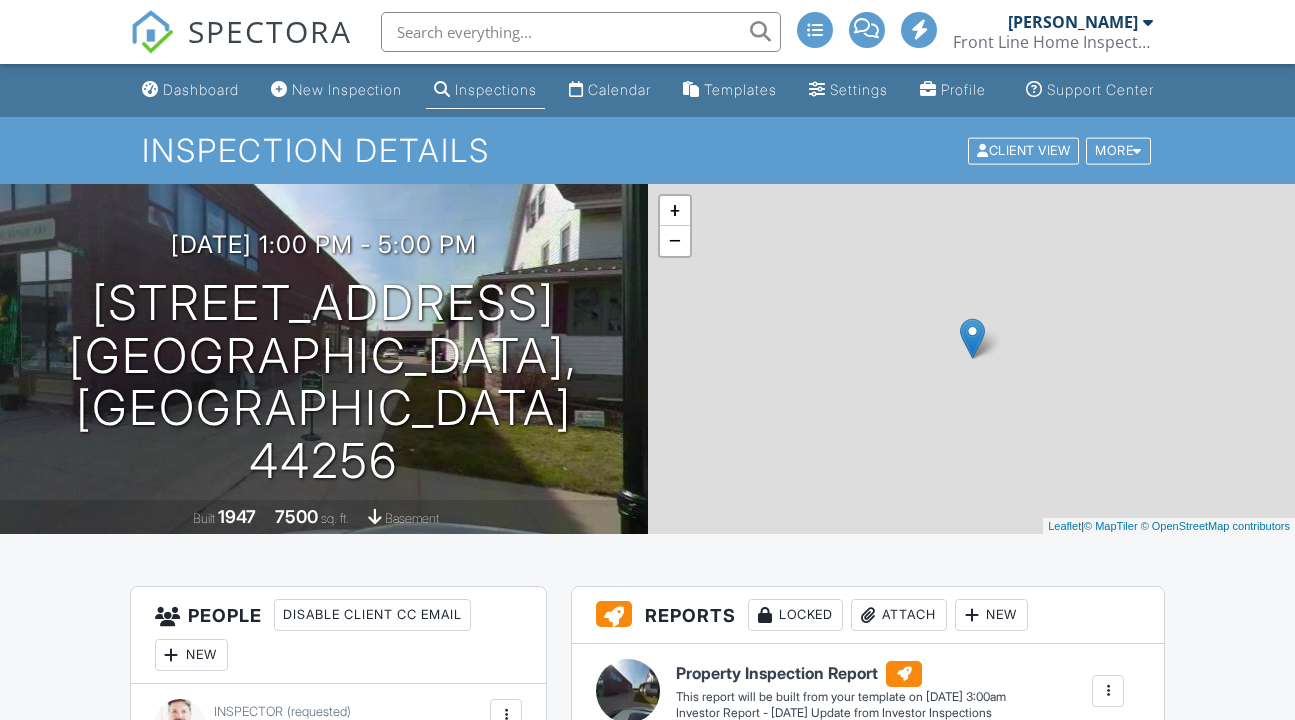 scroll, scrollTop: 0, scrollLeft: 0, axis: both 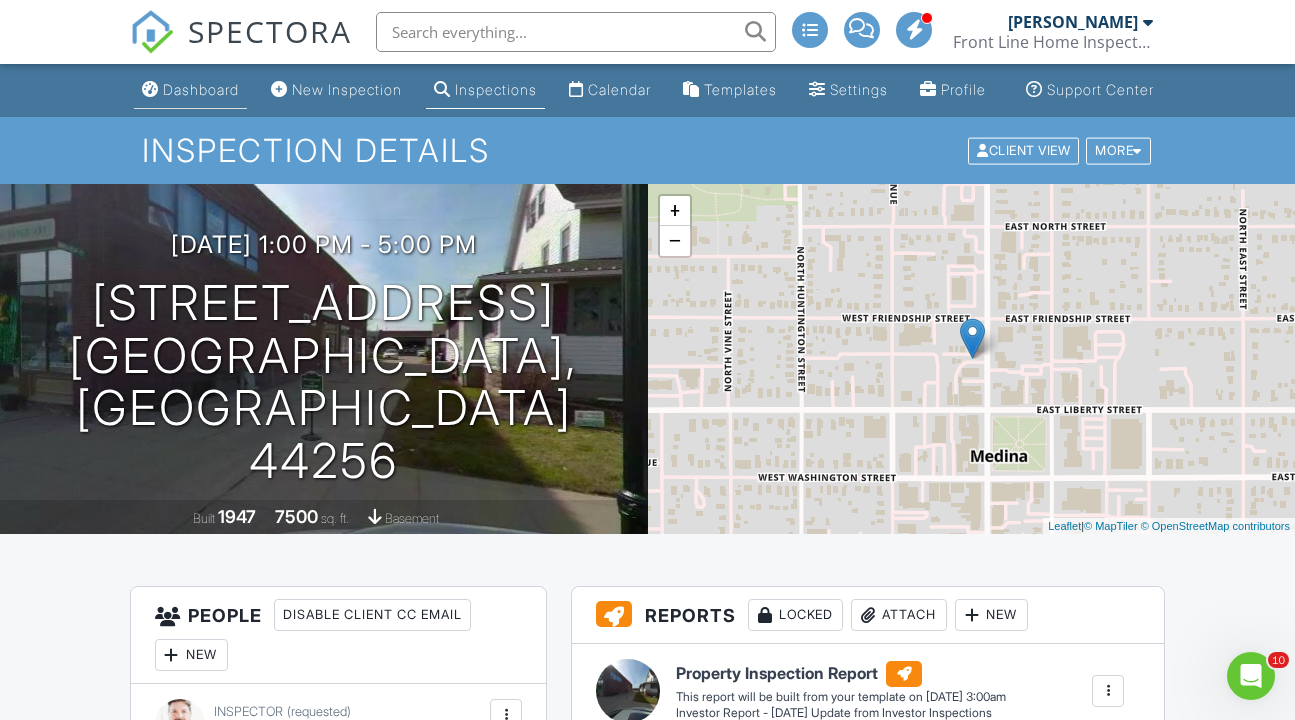 click on "Dashboard" at bounding box center (190, 90) 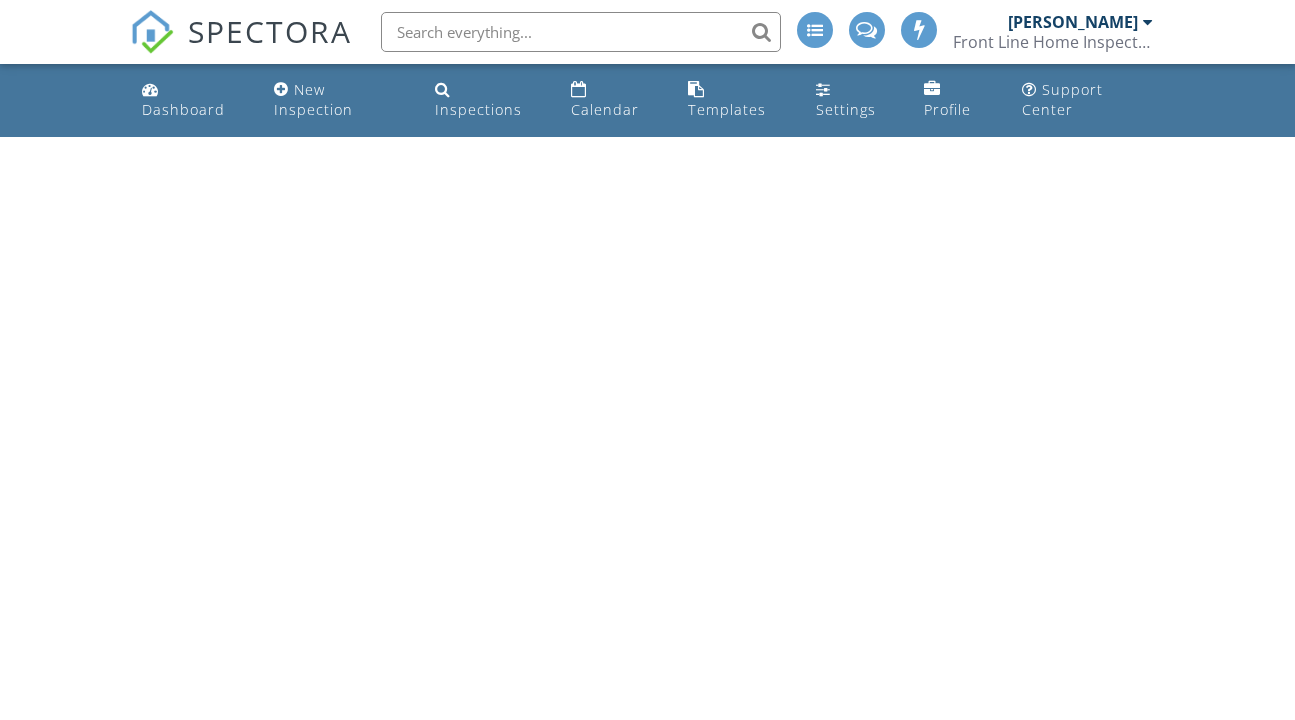 scroll, scrollTop: 0, scrollLeft: 0, axis: both 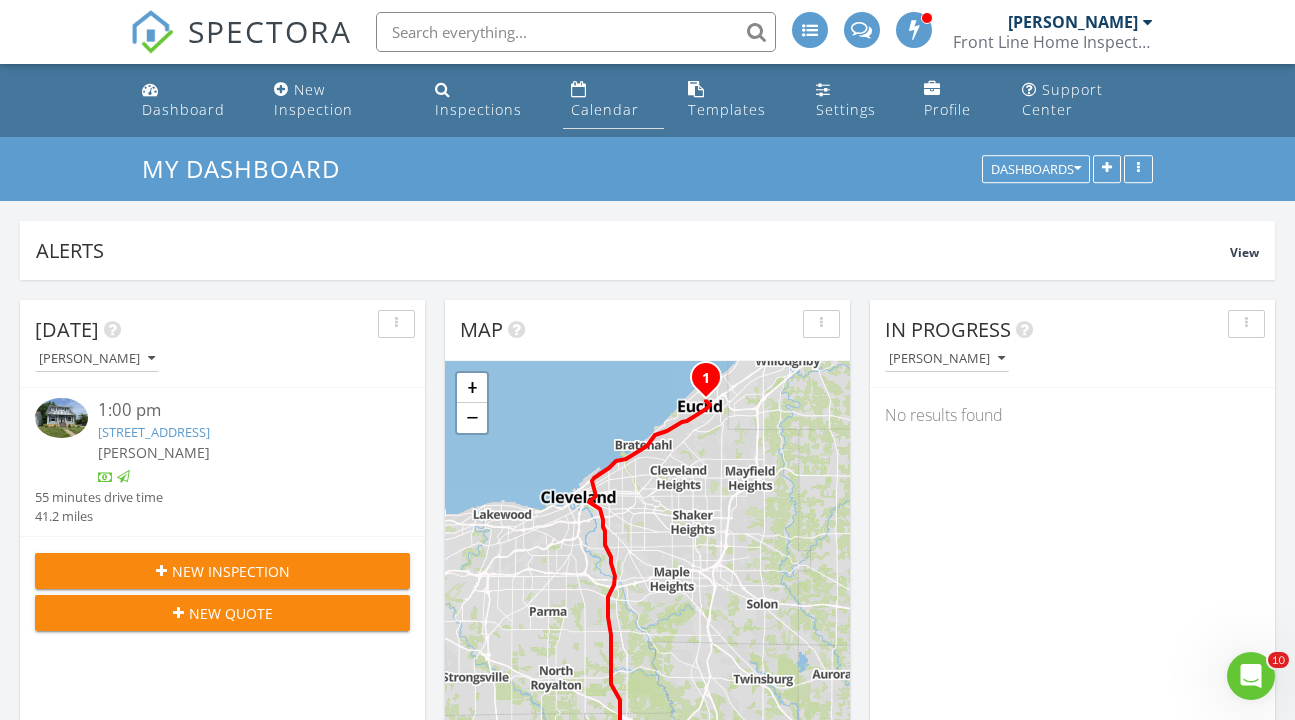 click on "Calendar" at bounding box center [613, 100] 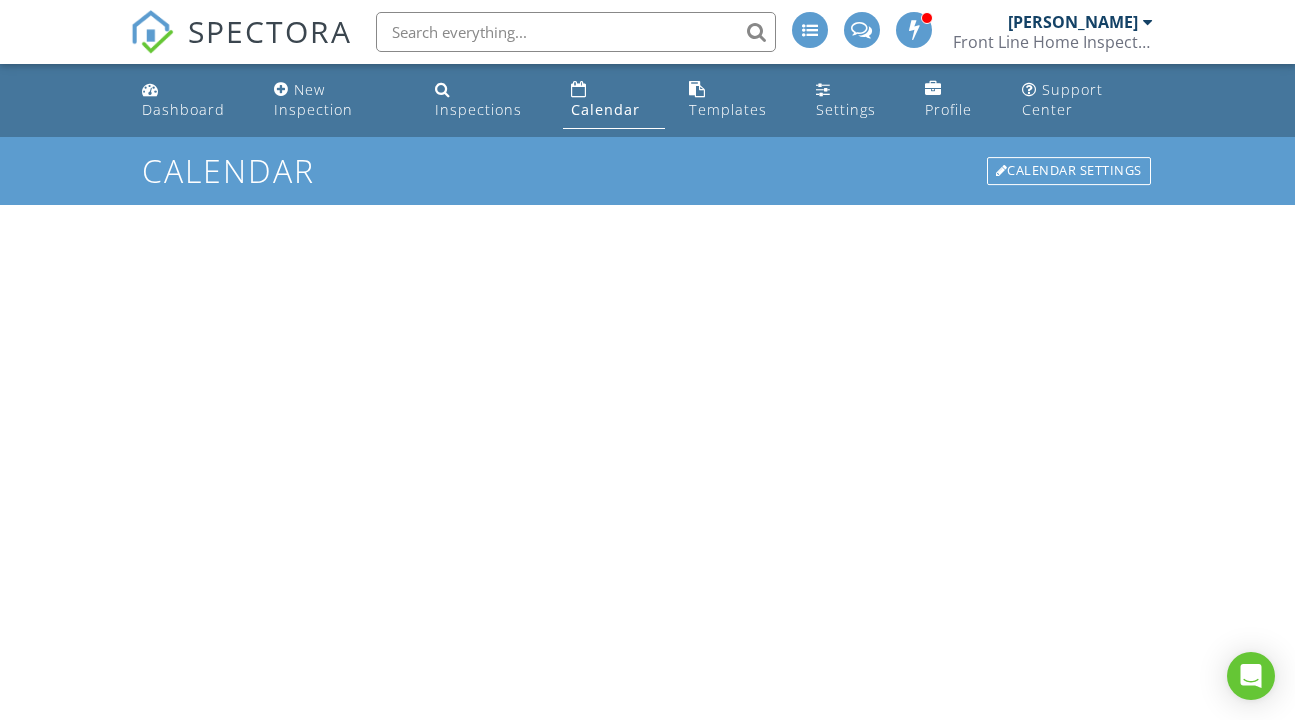 scroll, scrollTop: 0, scrollLeft: 0, axis: both 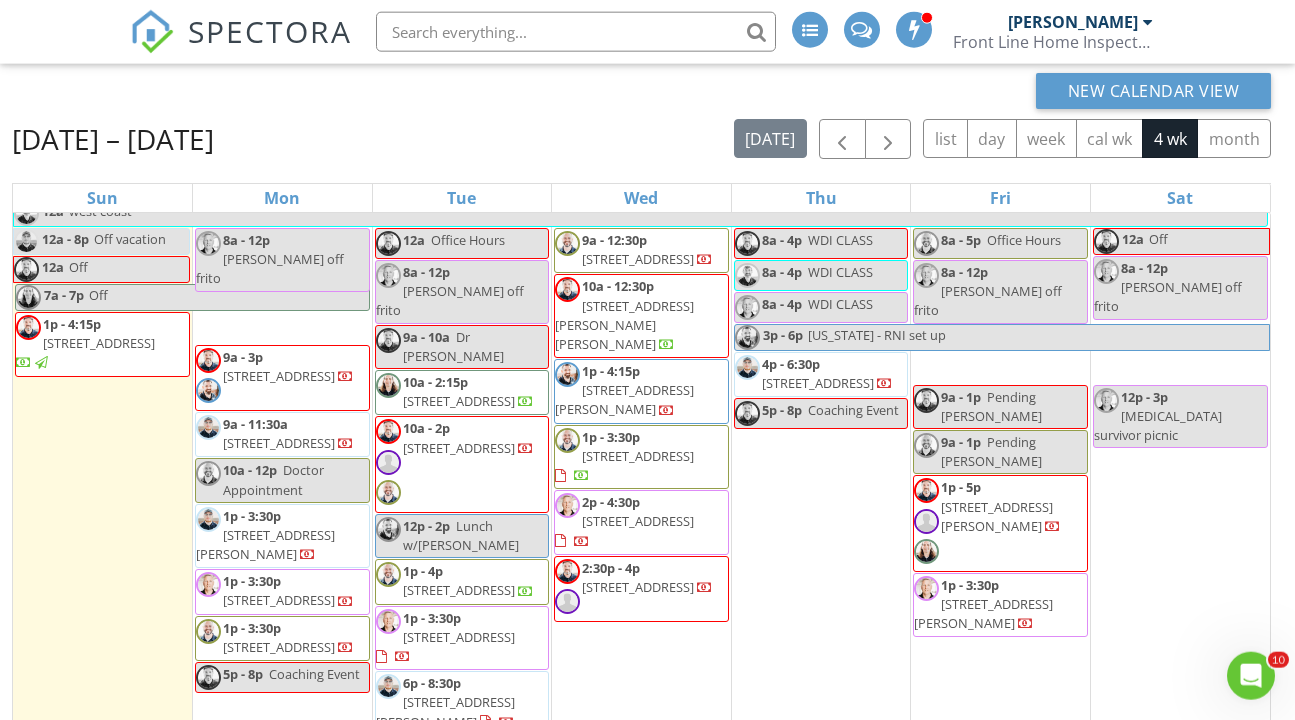 click on "Jul 13 – Aug 9, 2025 today list day week cal wk 4 wk month" at bounding box center [641, 139] 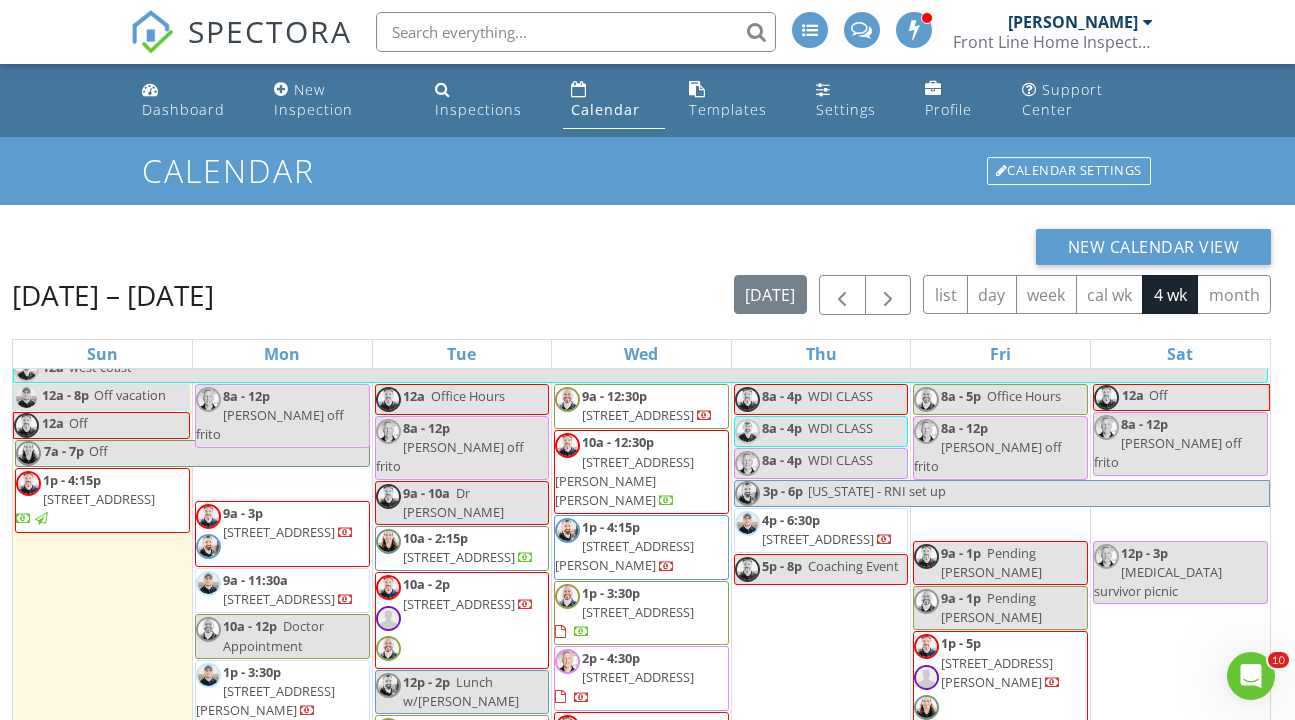 scroll, scrollTop: 0, scrollLeft: 0, axis: both 